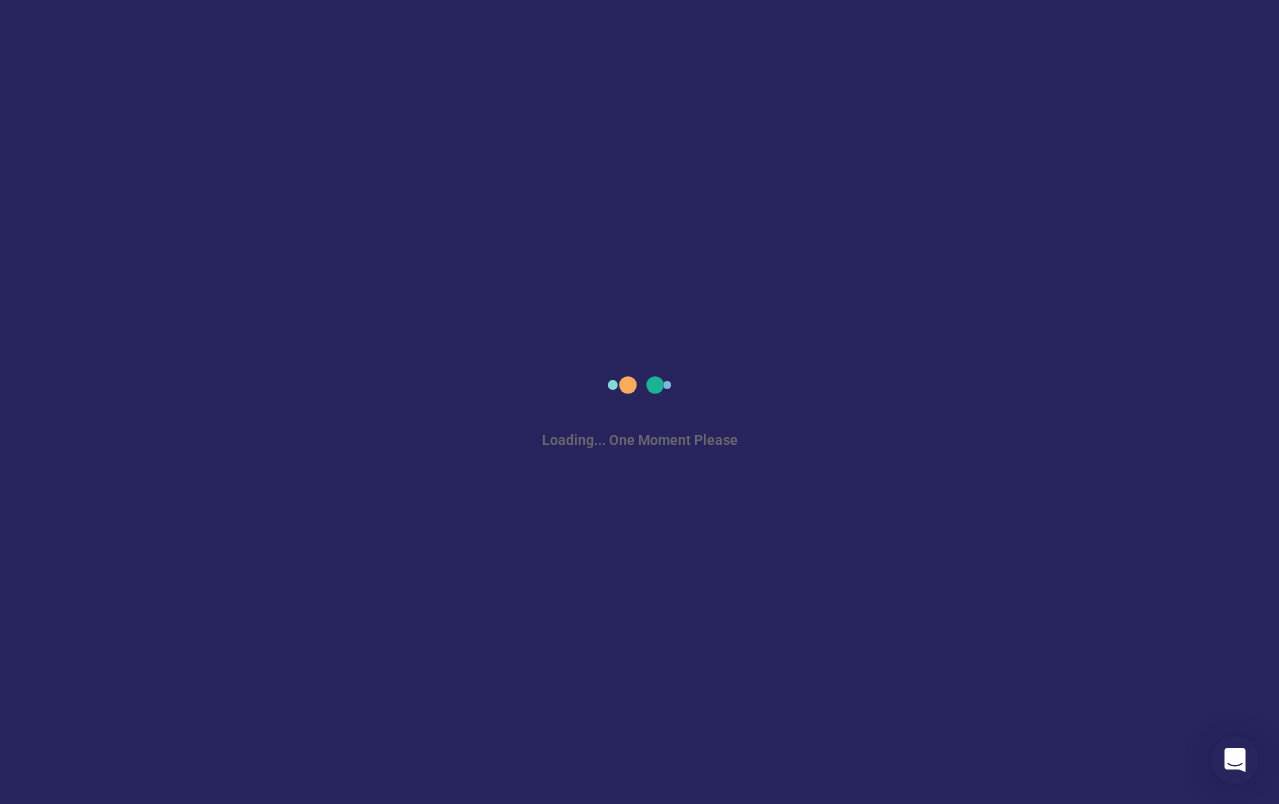scroll, scrollTop: 0, scrollLeft: 0, axis: both 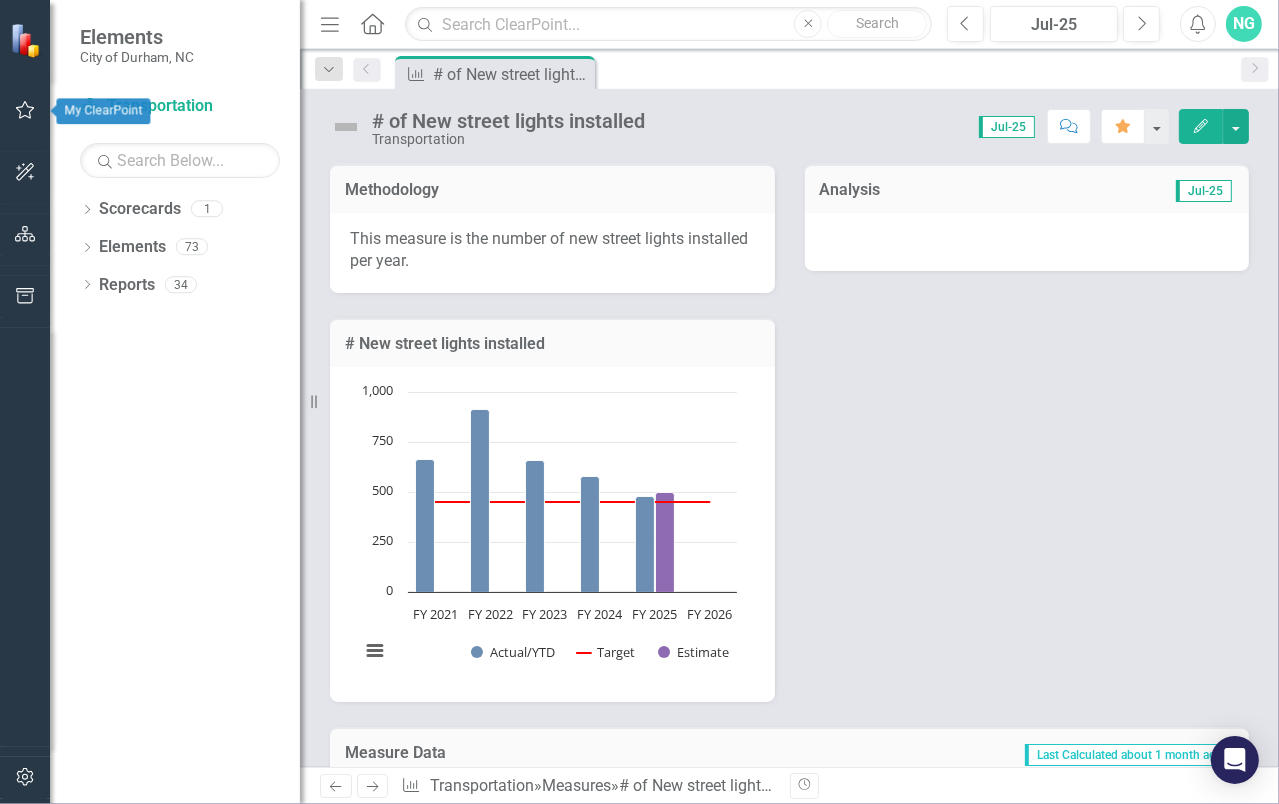 click 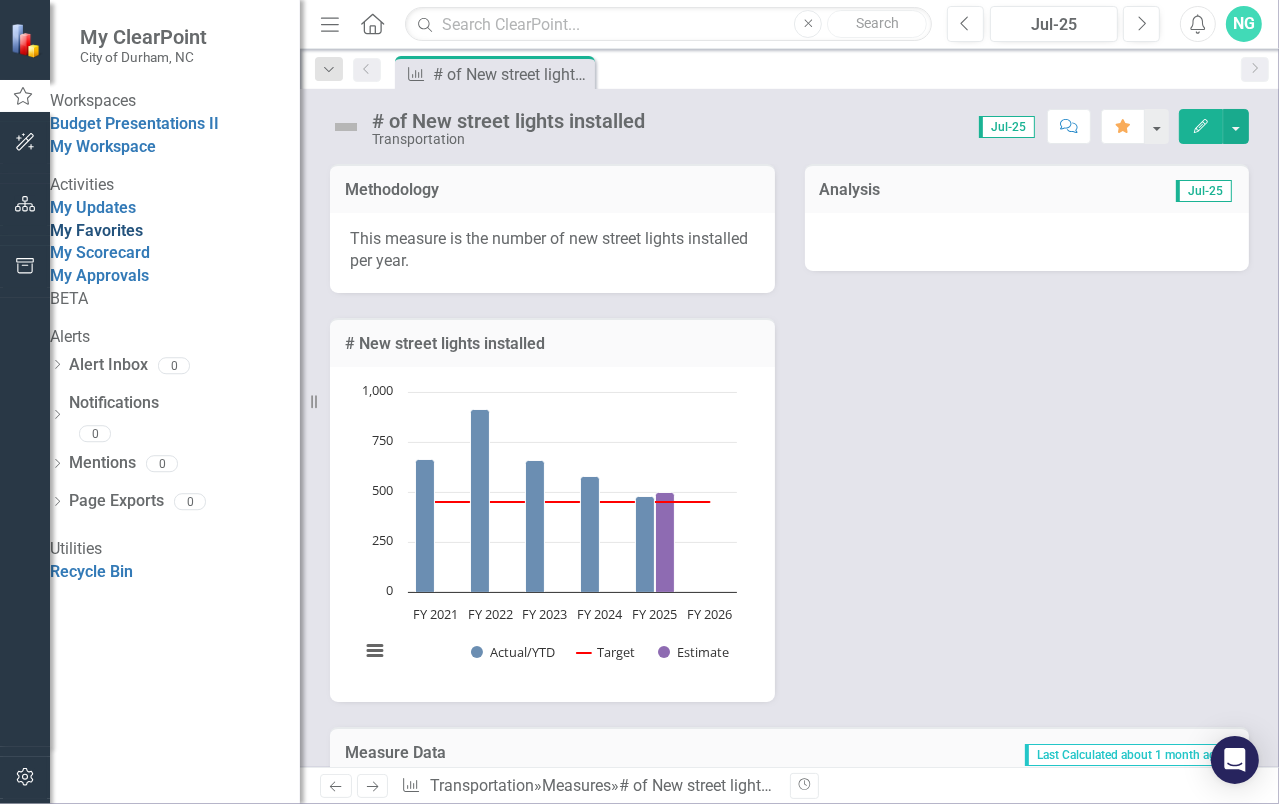 click on "My Favorites" at bounding box center (96, 230) 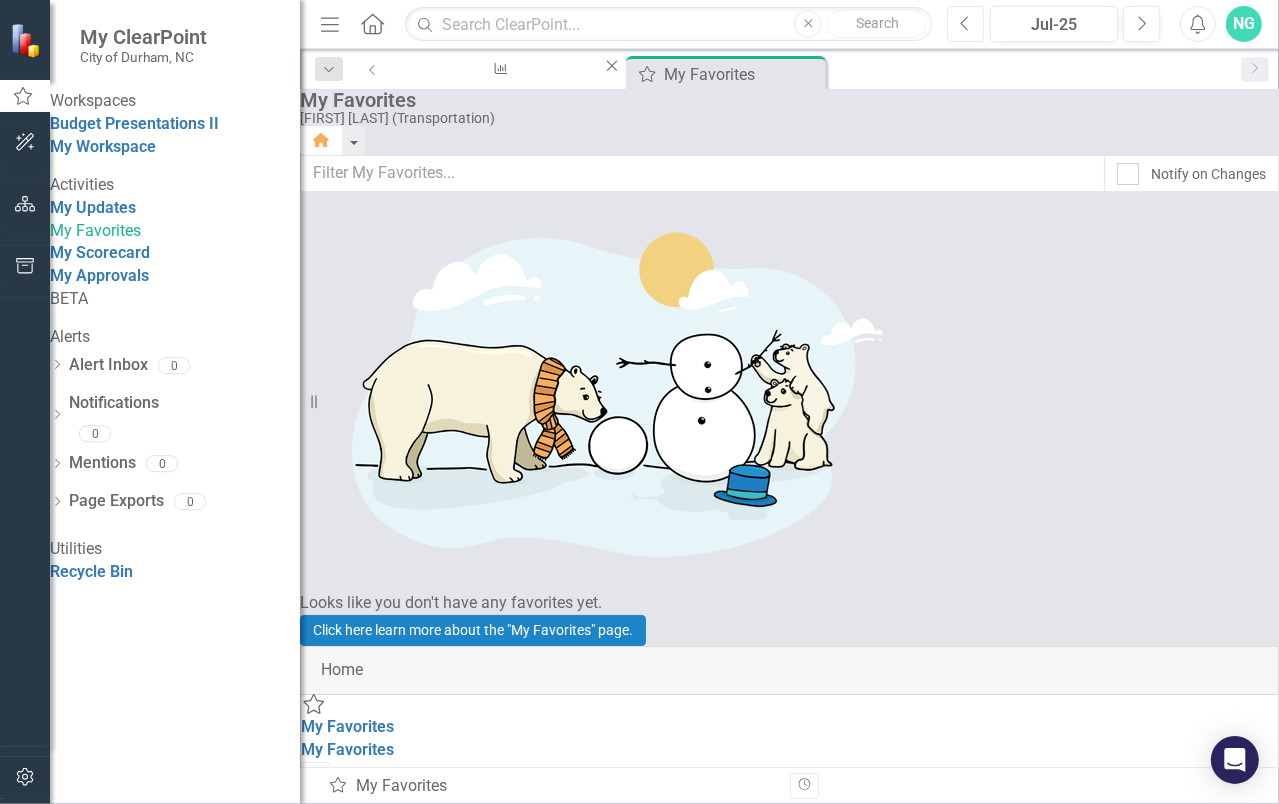 click on "Previous" 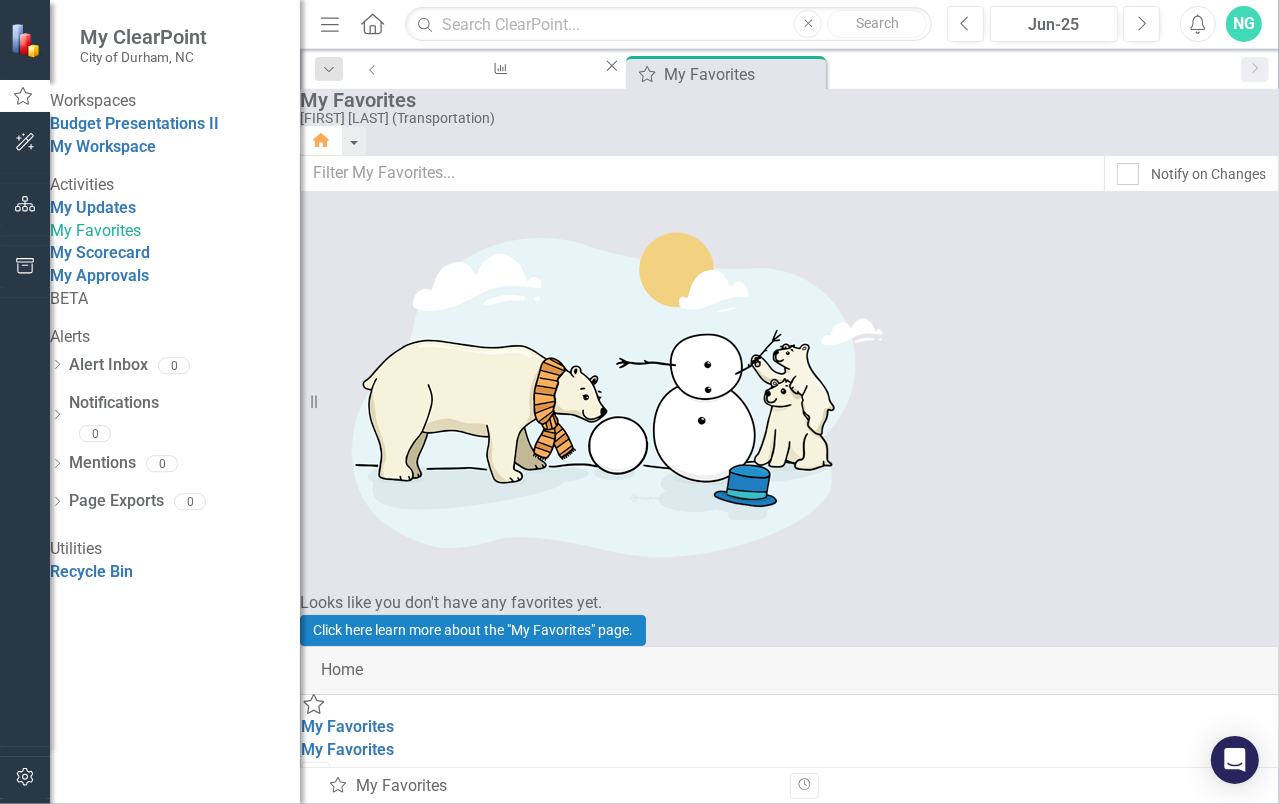 click on "# of New street lights installed" at bounding box center (410, 1501) 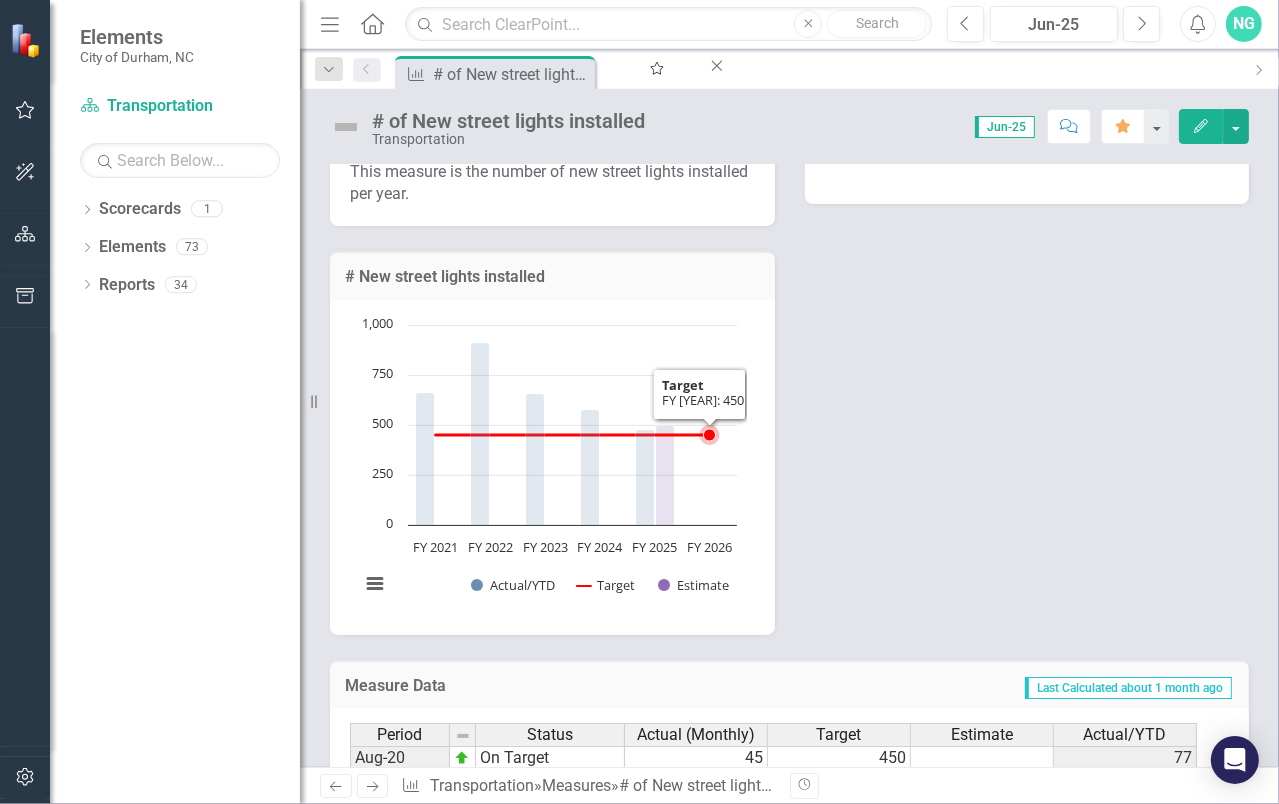 scroll, scrollTop: 200, scrollLeft: 0, axis: vertical 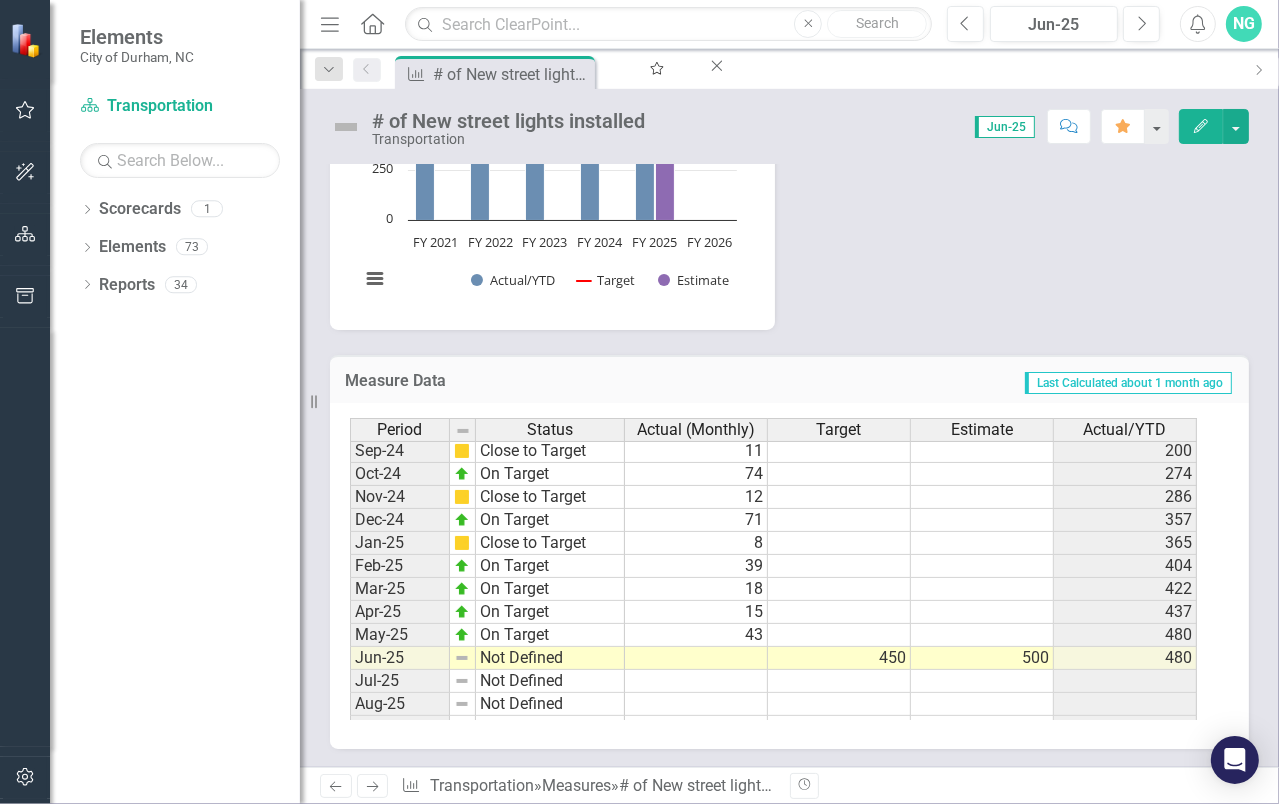 click on "Mar-23 On Target Apr-23 On Target May-23 On Target Jun-23 On Target Jul-23 Close to Target Aug-23 On Target Sep-23 Close to Target Oct-23 On Target Nov-23 Close to Target Dec-23 On Target Jan-24 On Target Feb-24 On Target Mar-24 On Target Apr-24 On Target May-24 On Target Jun-24 On Target Jul-24 Close to Target Aug-24 On Target Sep-24 Close to Target Oct-24 On Target Nov-24 Close to Target Dec-24 On Target Jan-25 Close to Target Feb-25 On Target Mar-25 On Target Apr-25 On Target May-25 On Target Jun-25 Not Defined Jul-25 Not Defined Aug-25 Not Defined Sep-25 Not Defined" at bounding box center (487, 382) 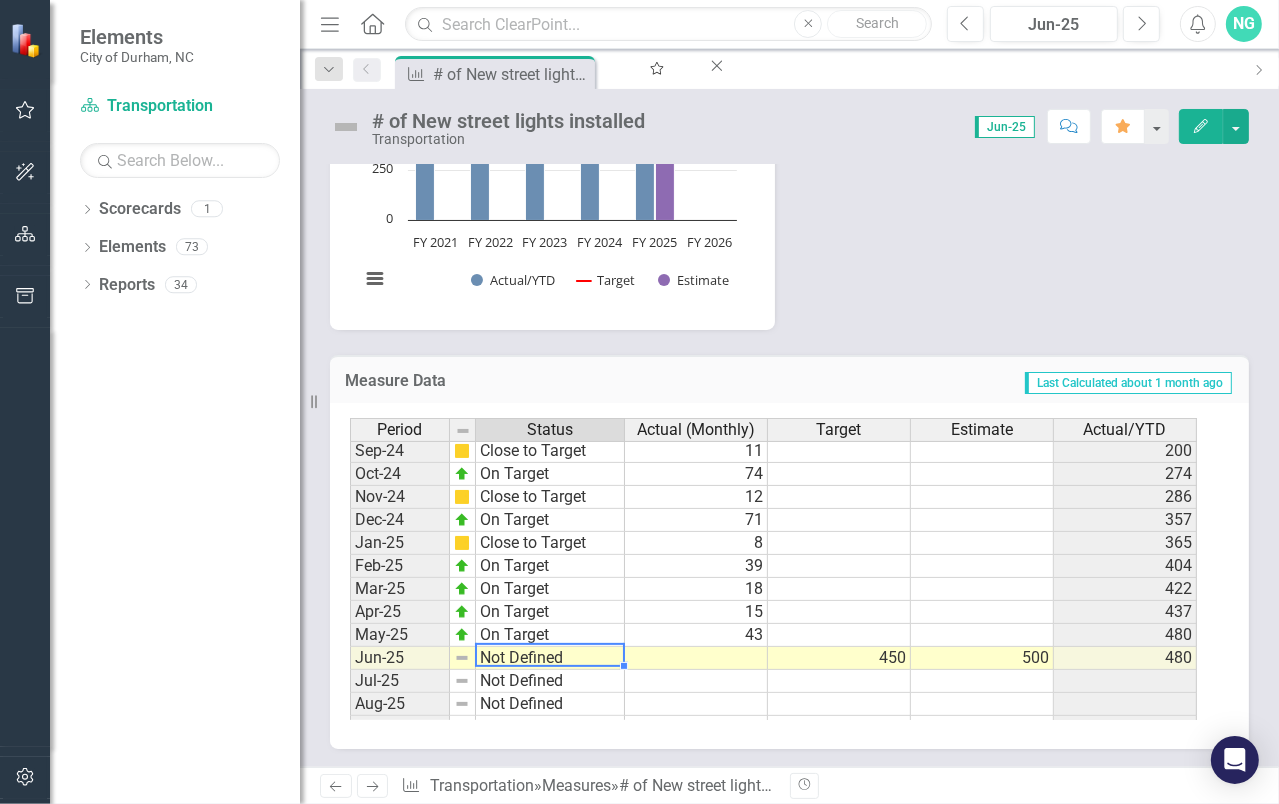 click on "Not Defined" at bounding box center [550, 658] 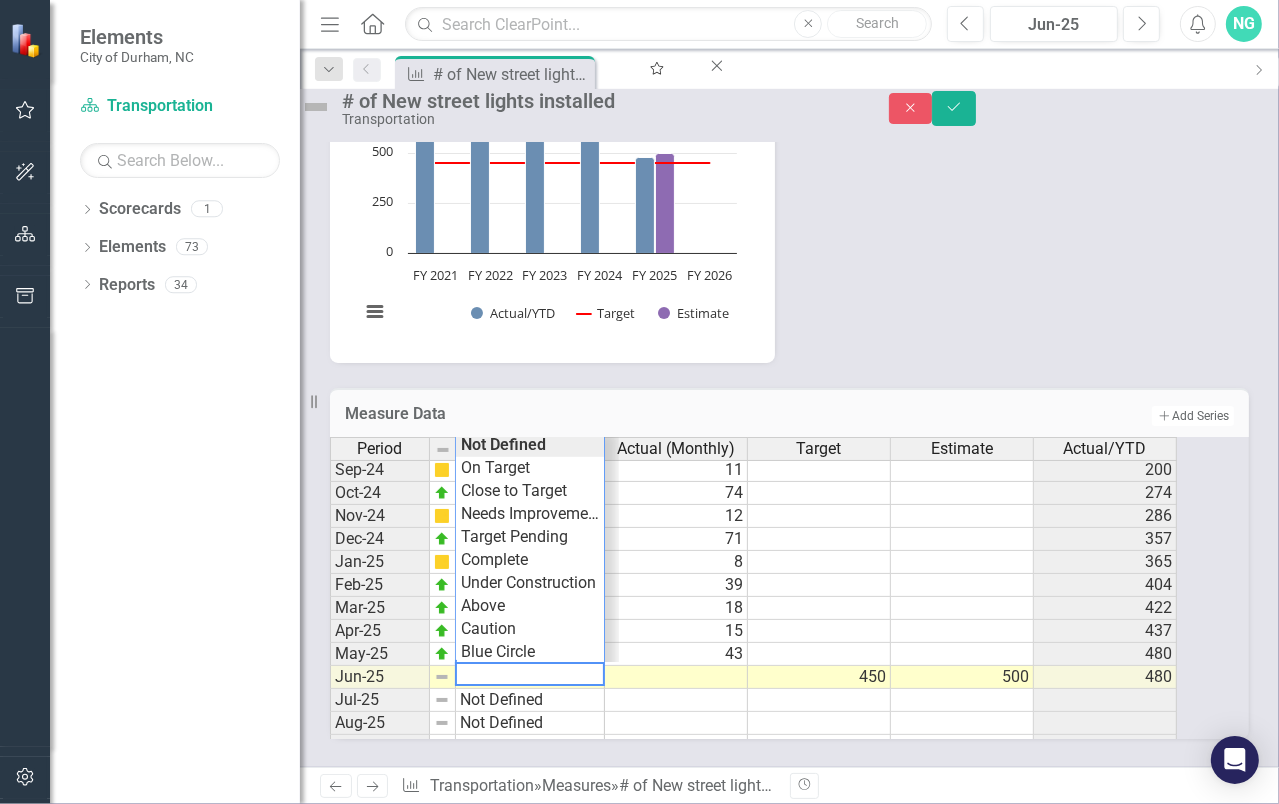 click at bounding box center (530, 674) 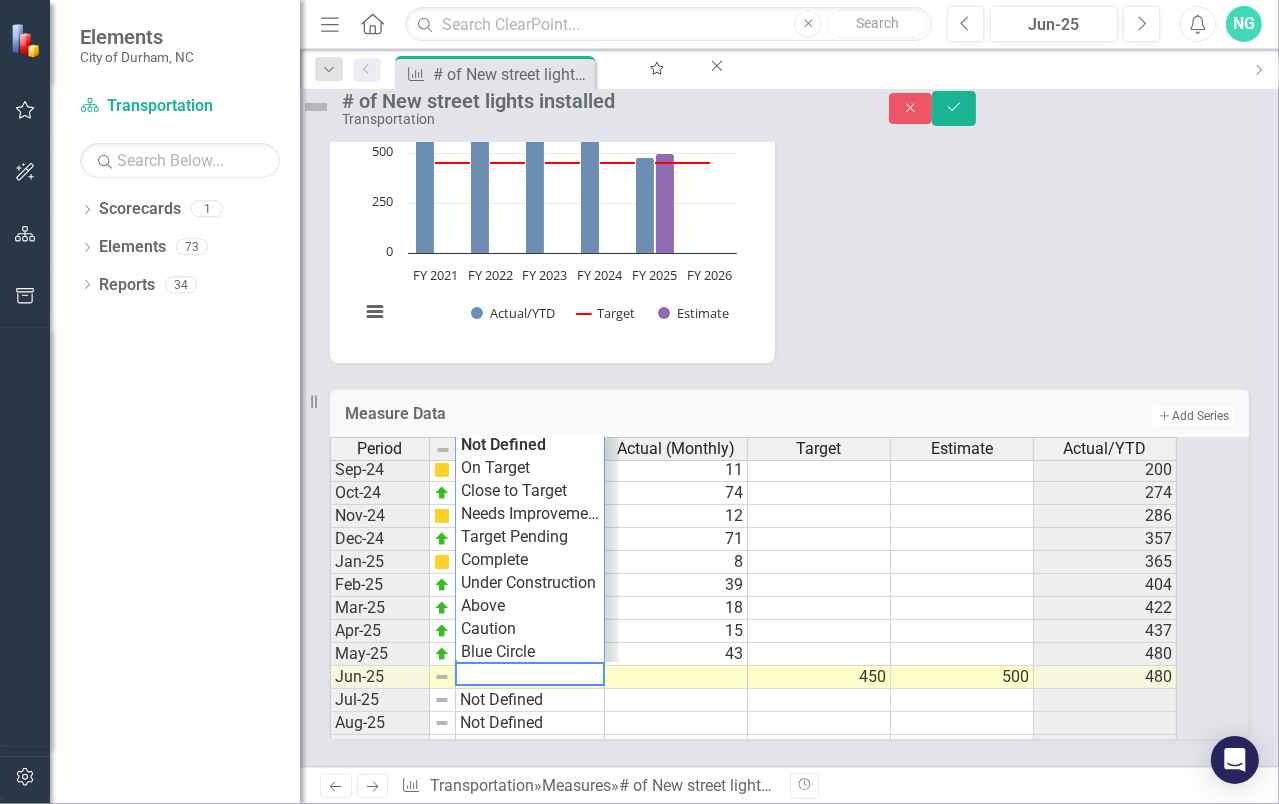 click at bounding box center (530, 674) 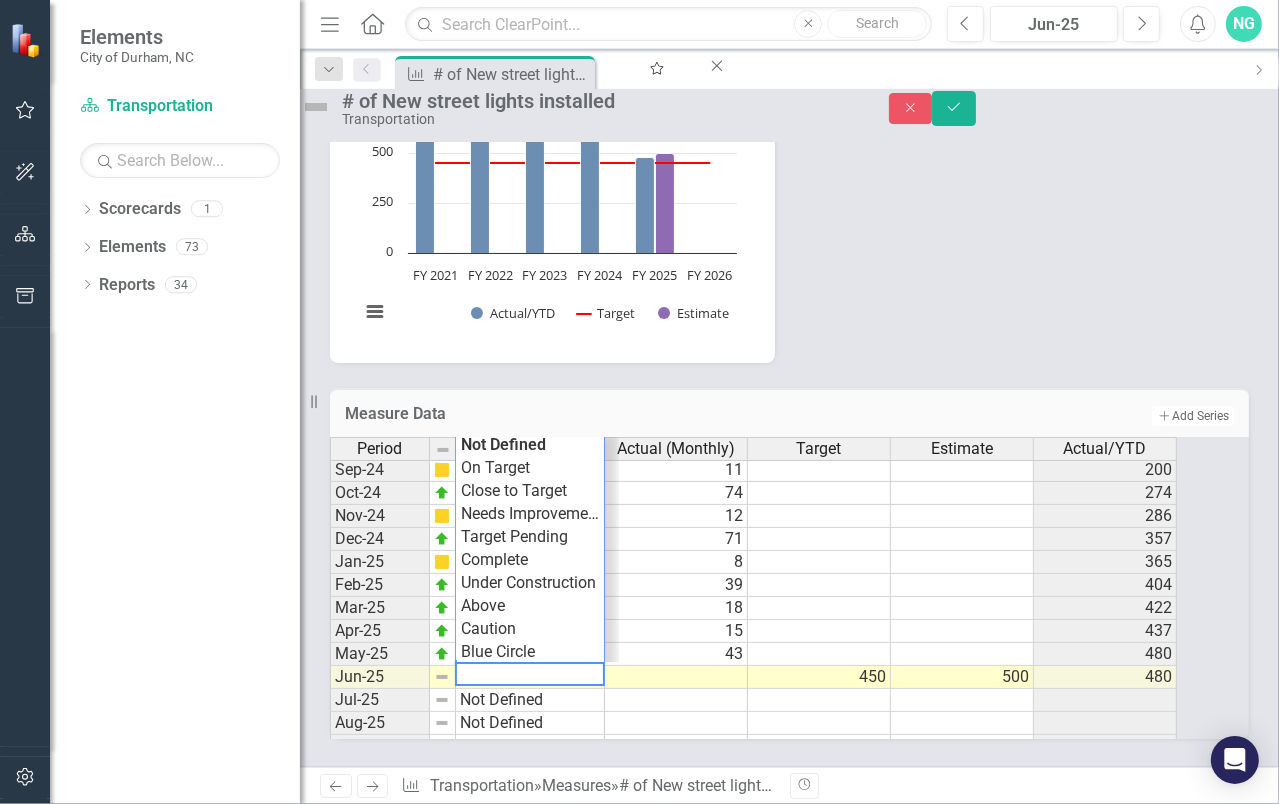 click at bounding box center (530, 674) 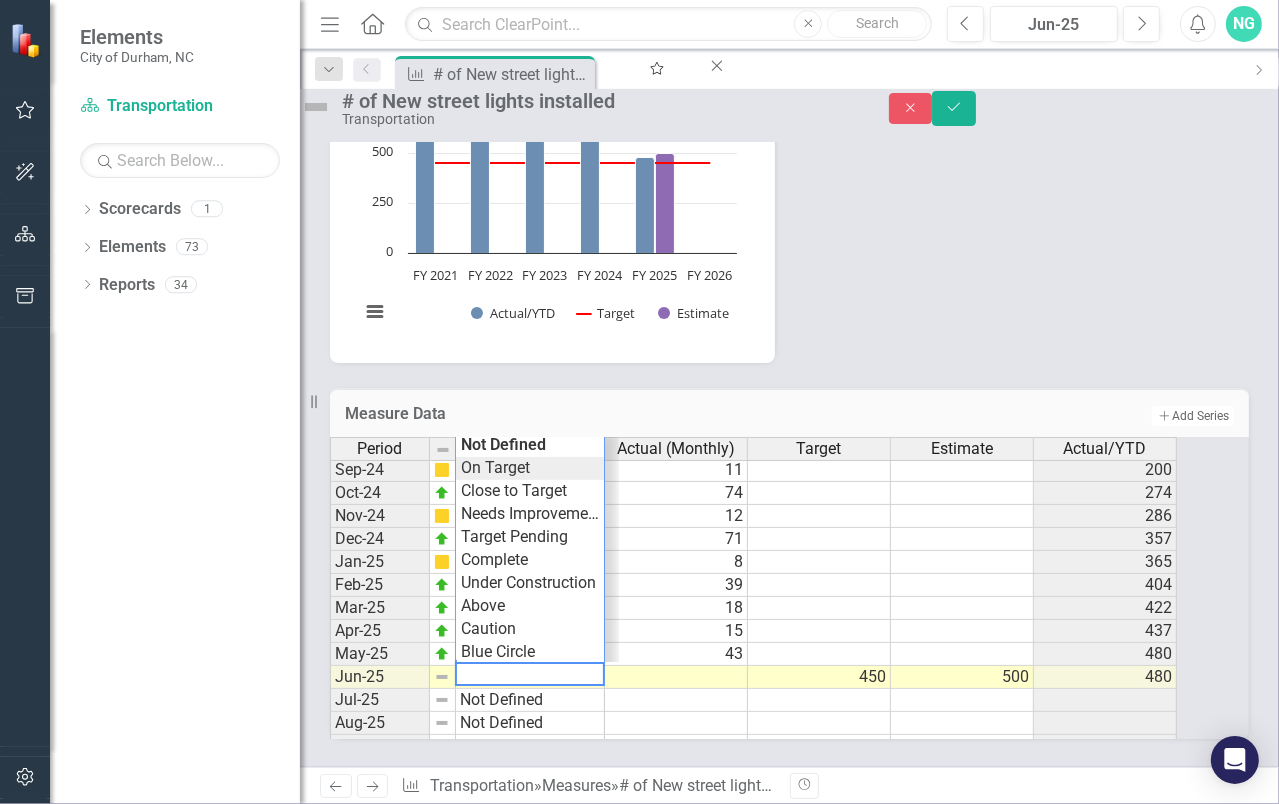 click on "Period Status Actual (Monthly) Target Estimate Actual/YTD Oct-23 On Target 145 304 Nov-23 Close to Target 5 309 Dec-23 On Target 52 361 Jan-24 On Target 113 474 Feb-24 On Target 7 481 Mar-24 On Target 5 486 Apr-24 On Target 23 509 May-24 On Target 42 551 Jun-24 On Target 25 450 576 Jul-24 Close to Target 6 6 Aug-24 On Target 183 189 Sep-24 Close to Target 11 200 Oct-24 On Target 74 274 Nov-24 Close to Target 12 286 Dec-24 On Target 71 357 Jan-25 Close to Target 8 365 Feb-25 On Target 39 404 Mar-25 On Target 18 422 Apr-25 On Target 15 437 May-25 On Target 43 480 Jun-25 Not Defined 450 500 480 Jul-25 Not Defined Aug-25 Not Defined Sep-25 Not Defined Oct-25 Not Defined Nov-25 Not Defined Dec-25 Not Defined FY 26 Year End Not Defined 450 Period Status Actual (Monthly) Target Estimate Actual/YTD Period Status Oct-23 On Target Nov-23 Close to Target Dec-23 On Target Jan-24 On Target Feb-24 On Target Mar-24 On Target Apr-24 On Target May-24 On Target Jun-24 On Target Jul-24 Close to Target Aug-24 On Target Sep-24" at bounding box center [762, 588] 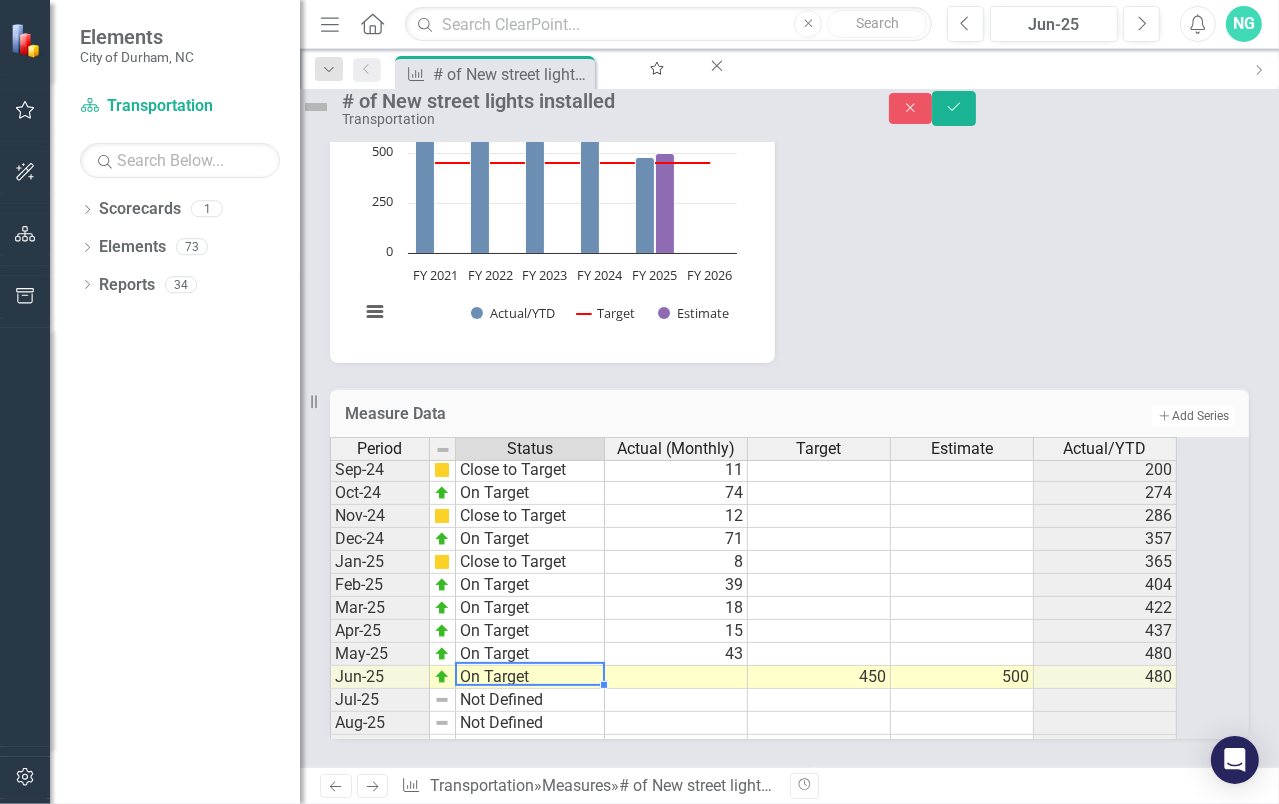 click at bounding box center (676, 677) 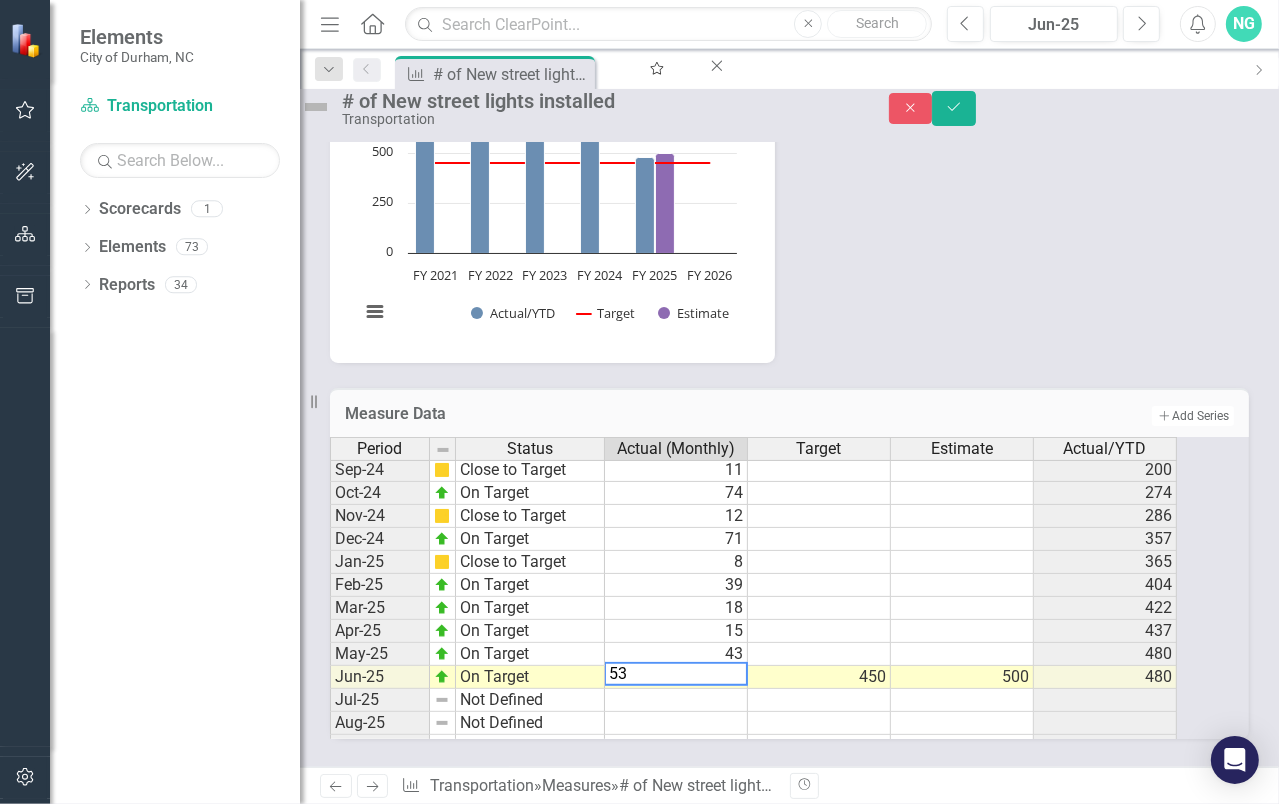 type on "53" 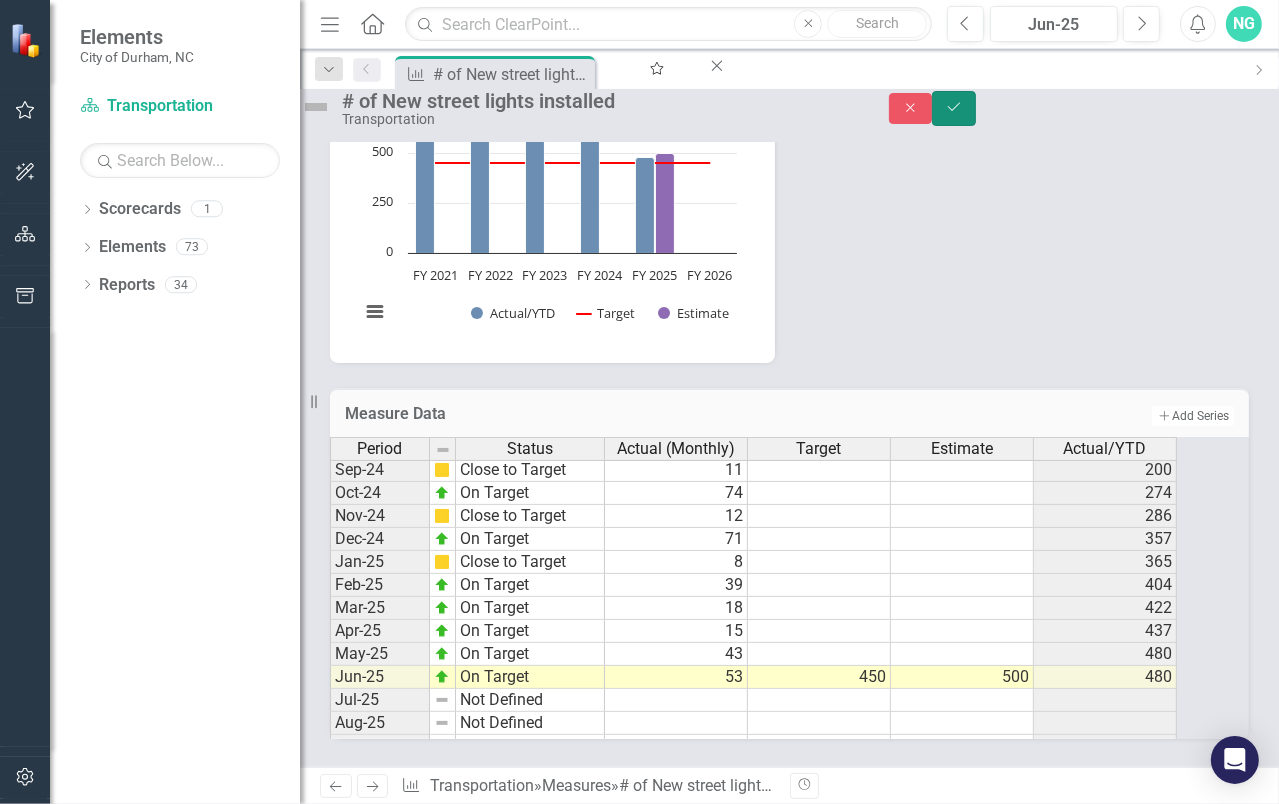 click on "Save" 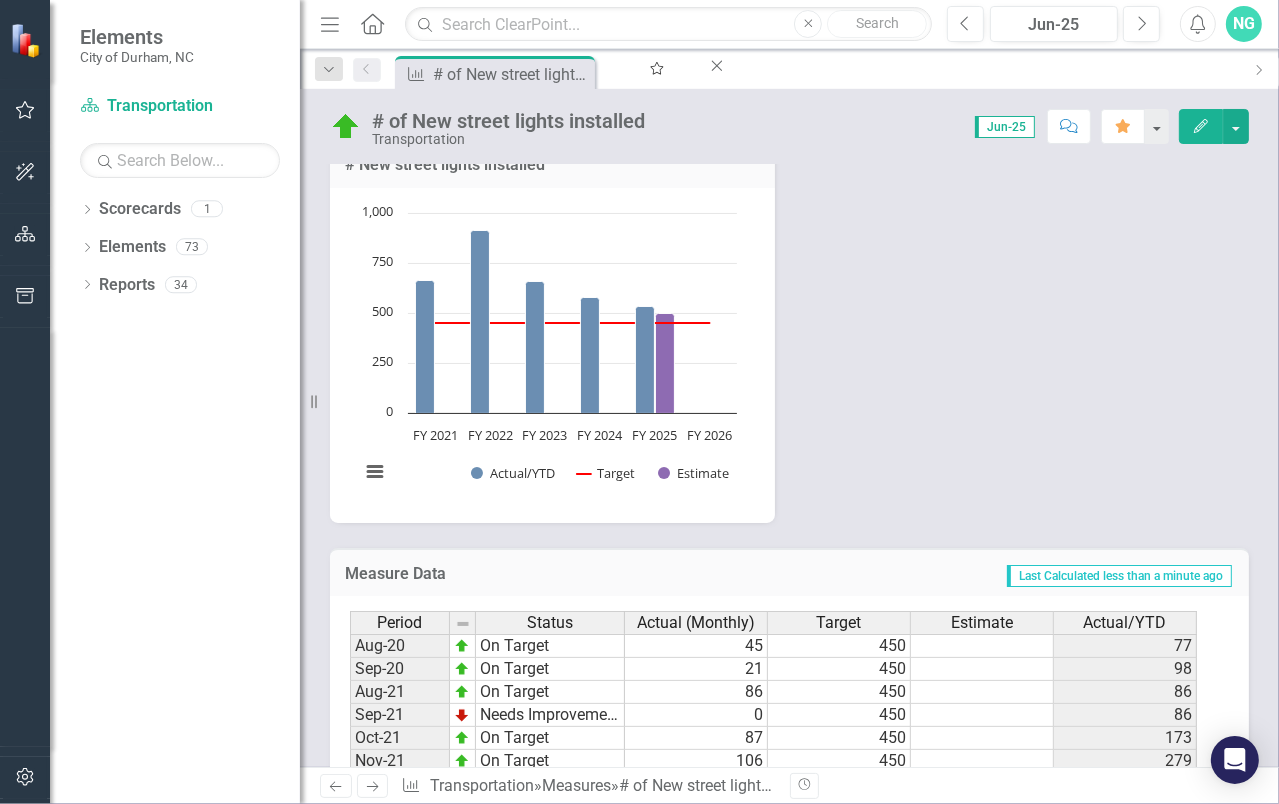 scroll, scrollTop: 300, scrollLeft: 0, axis: vertical 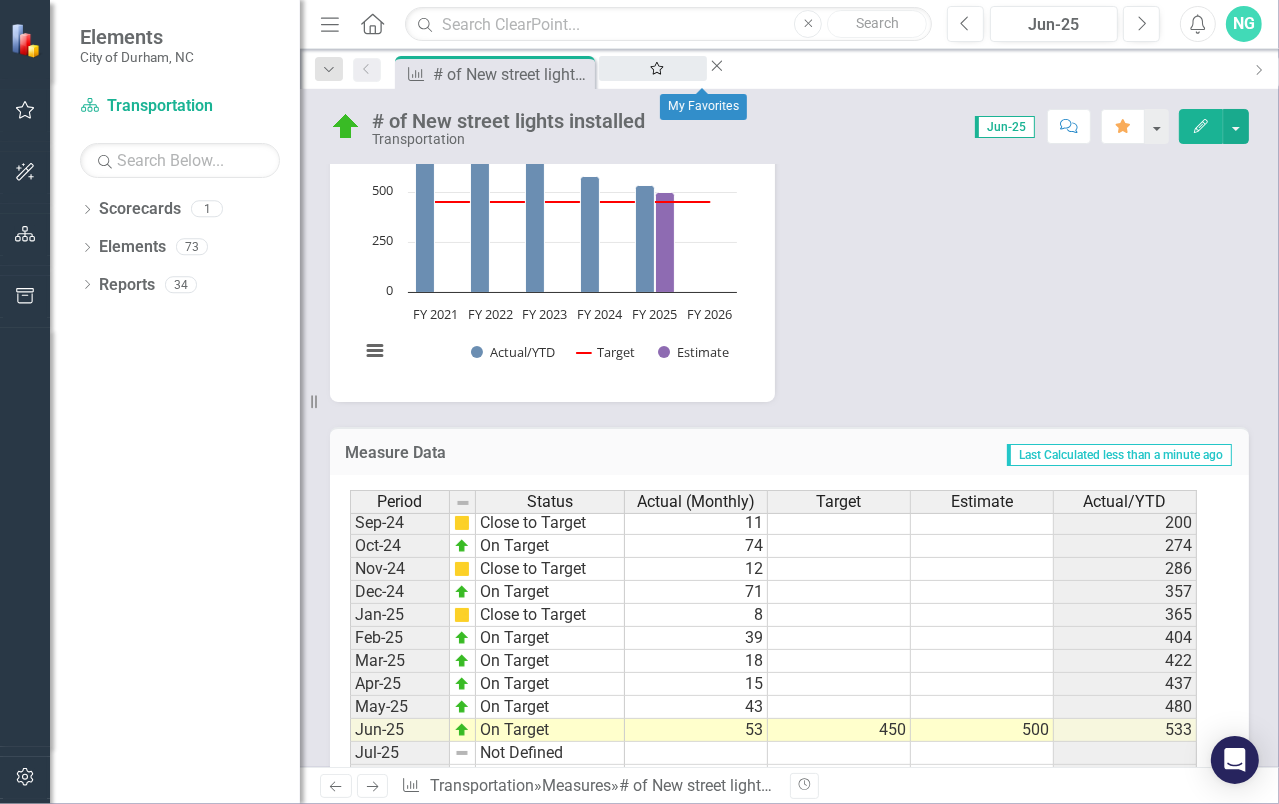 click on "My Favorites" at bounding box center [653, 87] 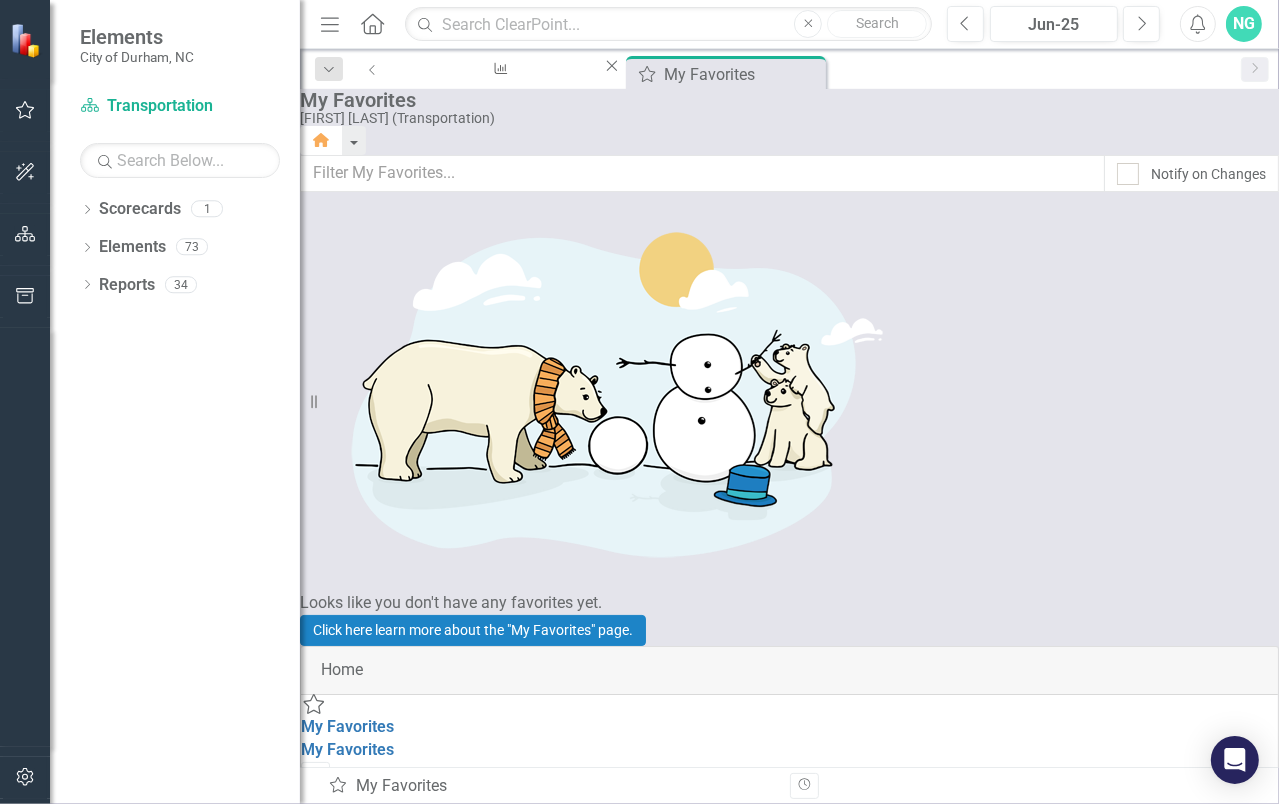 click on "% Street light petitions prepared and issued within 2 weeks of request" at bounding box center [551, 1688] 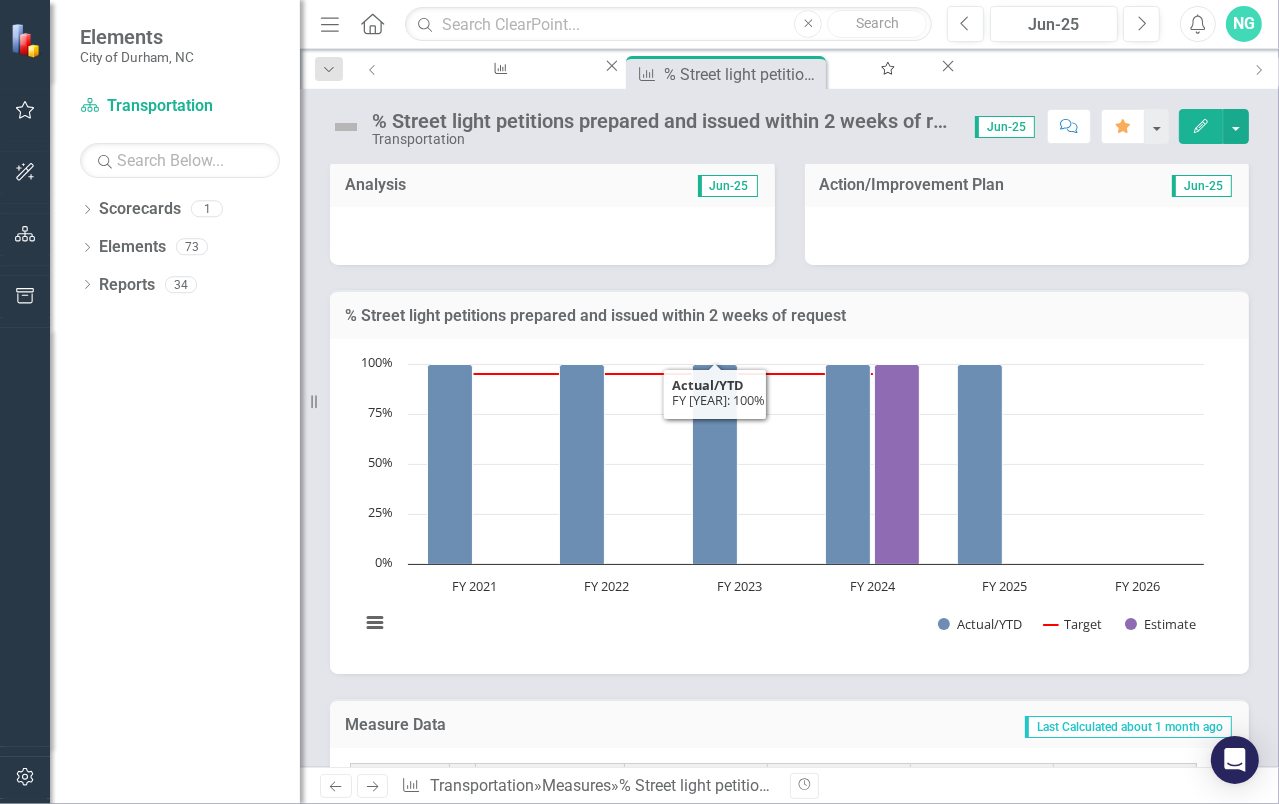 scroll, scrollTop: 743, scrollLeft: 0, axis: vertical 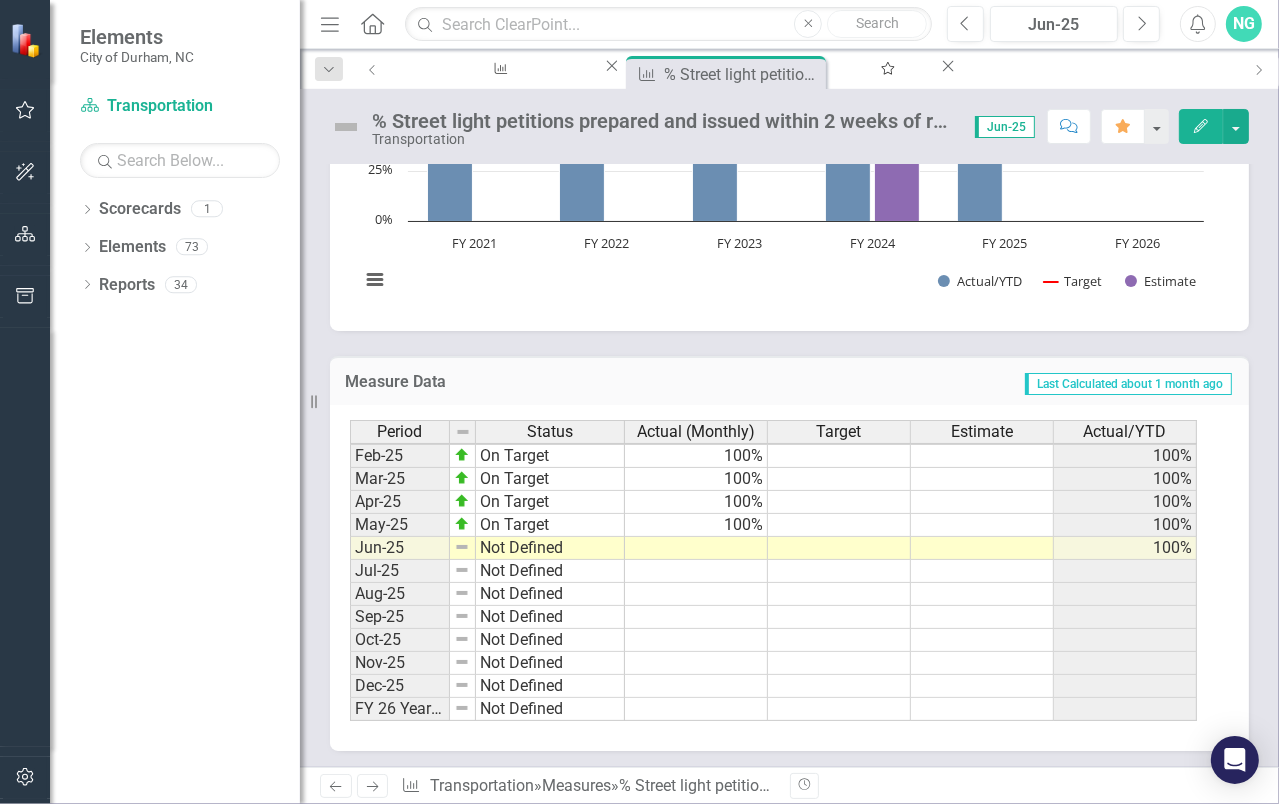 click on "Oct-23 On Target Nov-23 On Target Dec-23 On Target Jan-24 On Target Feb-24 On Target Mar-24 On Target Apr-24 On Target May-24 On Target Jun-24 On Target Jul-24 On Target Aug-24 On Target Sep-24 On Target Oct-24 On Target Nov-24 On Target Dec-24 On Target Jan-25 On Target Feb-25 On Target Mar-25 On Target Apr-25 On Target May-25 On Target Jun-25 Not Defined Jul-25 Not Defined Aug-25 Not Defined Sep-25 Not Defined Oct-25 Not Defined Nov-25 Not Defined Dec-25 Not Defined FY 26 Year End Not Defined" at bounding box center [487, 398] 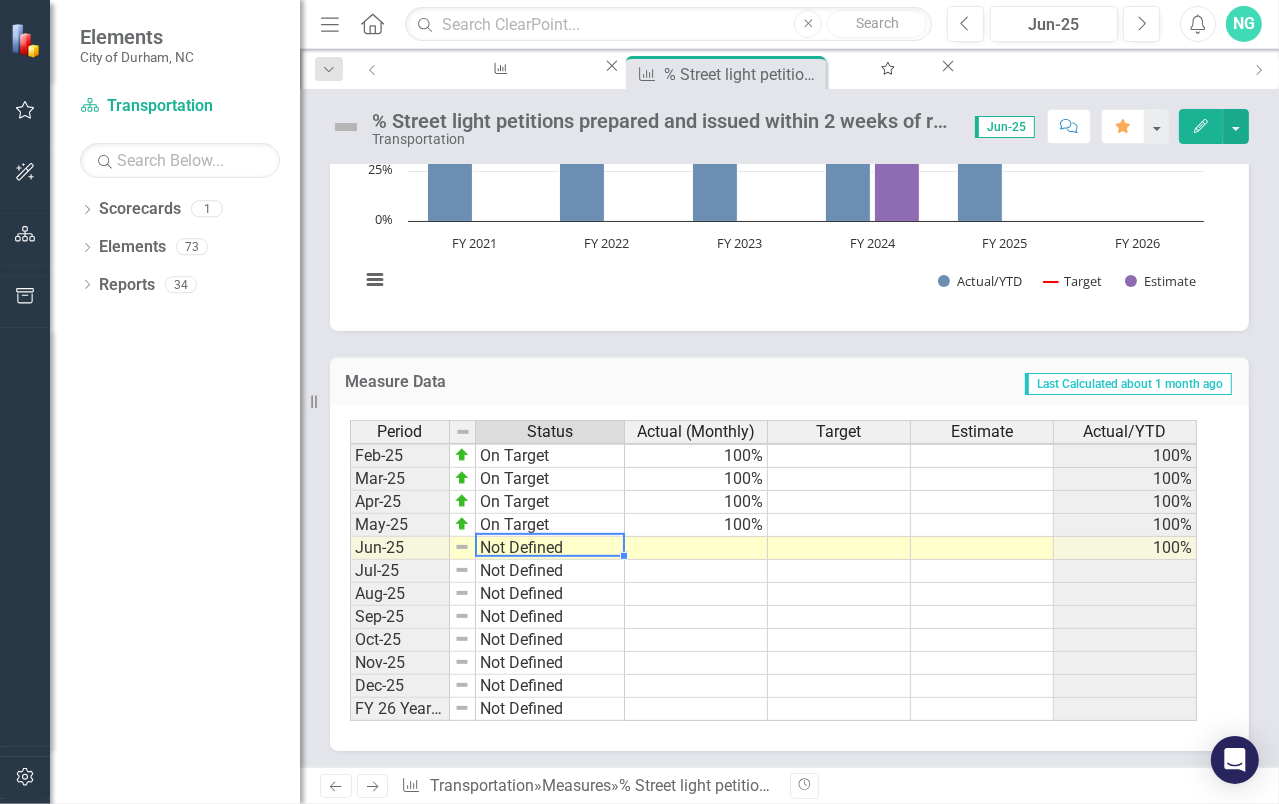 click on "Not Defined" at bounding box center (550, 548) 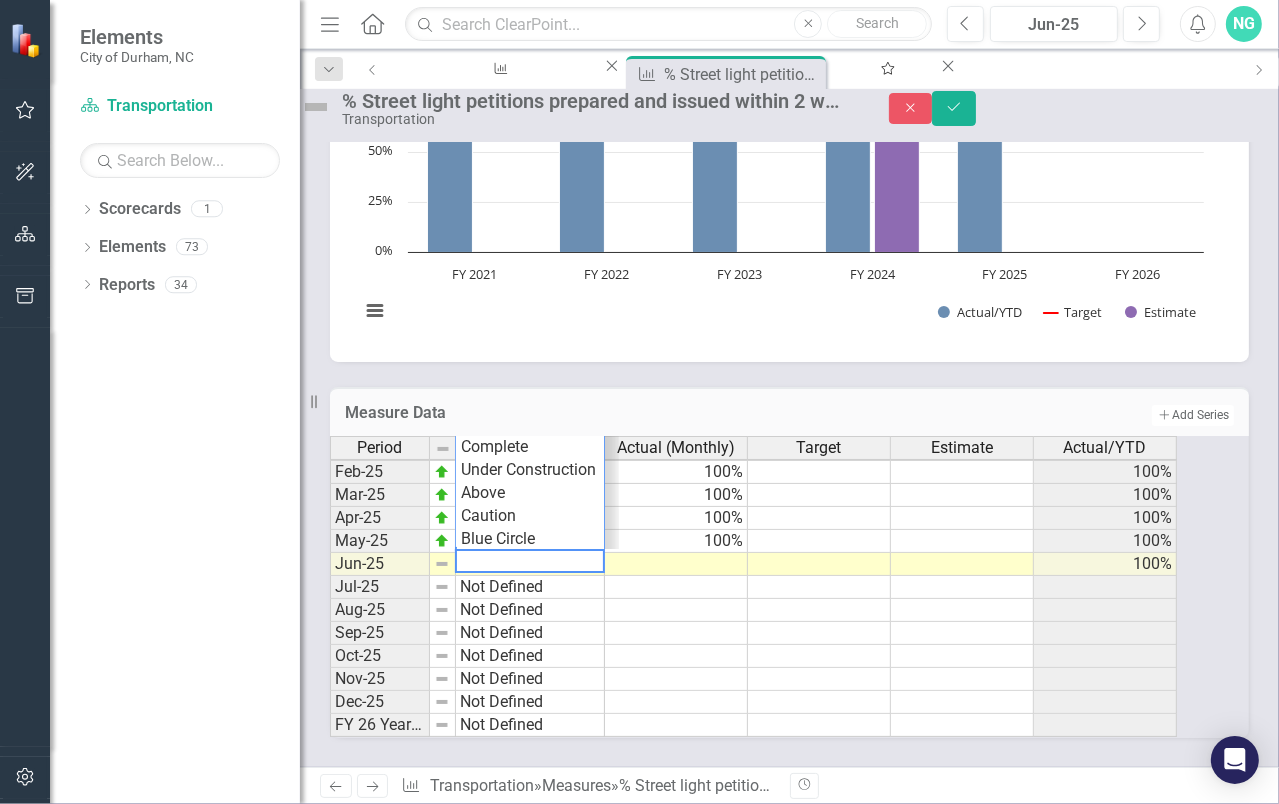 scroll, scrollTop: 912, scrollLeft: 0, axis: vertical 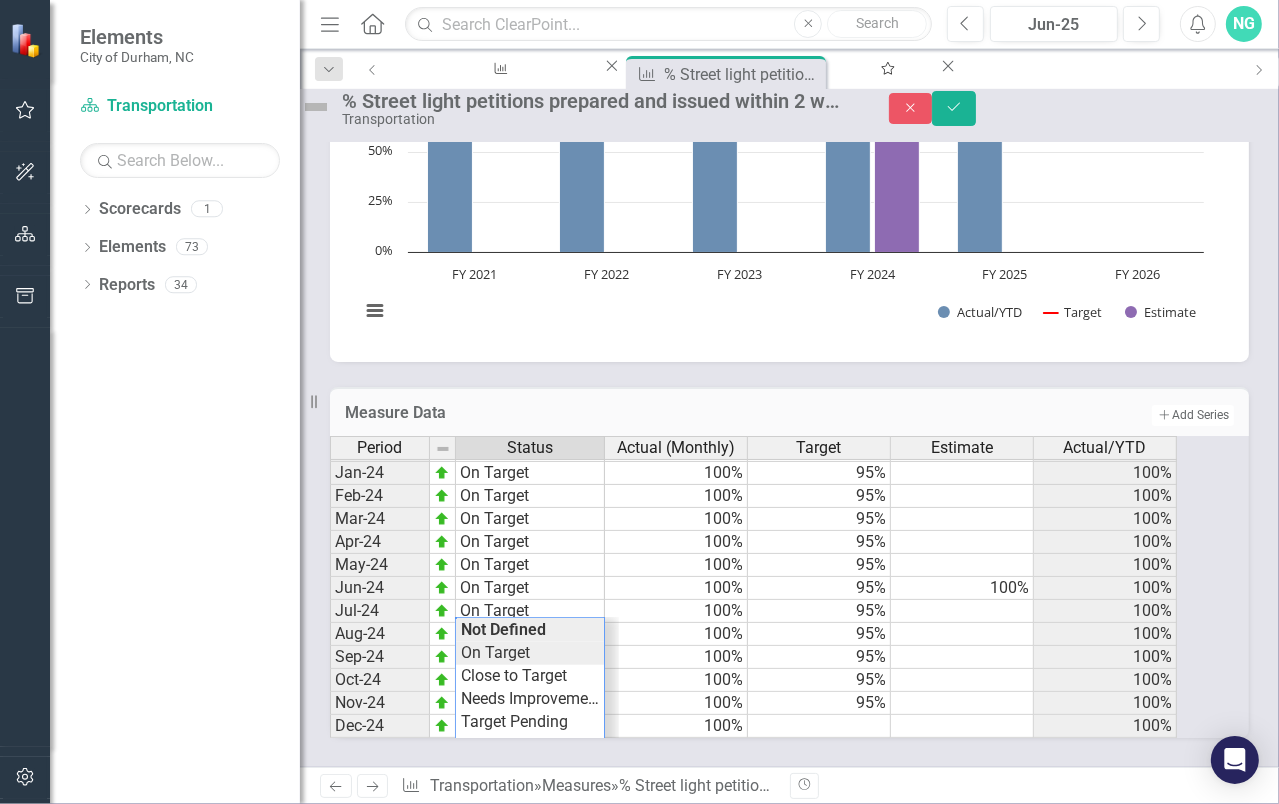 click on "Period Status Actual (Monthly) Target Estimate Actual/YTD Mar-23 On Target 100% 95% 100% Apr-23 On Target 100% 95% 100% May-23 On Target 100% 95% 100% Jun-23 On Target 100% 95% 100% Jul-23 On Target 100% 95% 100% Aug-23 On Target 100% 95% 100% Sep-23 On Target 100% 95% 100% Oct-23 On Target 100% 95% 100% Nov-23 On Target 100% 95% 100% Dec-23 On Target 100% 95% 100% Jan-24 On Target 100% 95% 100% Feb-24 On Target 100% 95% 100% Mar-24 On Target 100% 95% 100% Apr-24 On Target 100% 95% 100% May-24 On Target 100% 95% 100% Jun-24 On Target 100% 95% 100% 100% Jul-24 On Target 100% 95% 100% Aug-24 On Target 100% 95% 100% Sep-24 On Target 100% 95% 100% Oct-24 On Target 100% 95% 100% Nov-24 On Target 100% 95% 100% Dec-24 On Target 100% 100% Jan-25 On Target 100% 100% Feb-25 On Target 100% 100% Mar-25 On Target 100% 100% Apr-25 On Target 100% 100% May-25 On Target 100% 100% Jun-25 Not Defined 100% Jul-25 Not Defined Aug-25 Not Defined Sep-25 Not Defined Period Status Actual (Monthly) Target Estimate Actual/YTD Period" at bounding box center (762, 587) 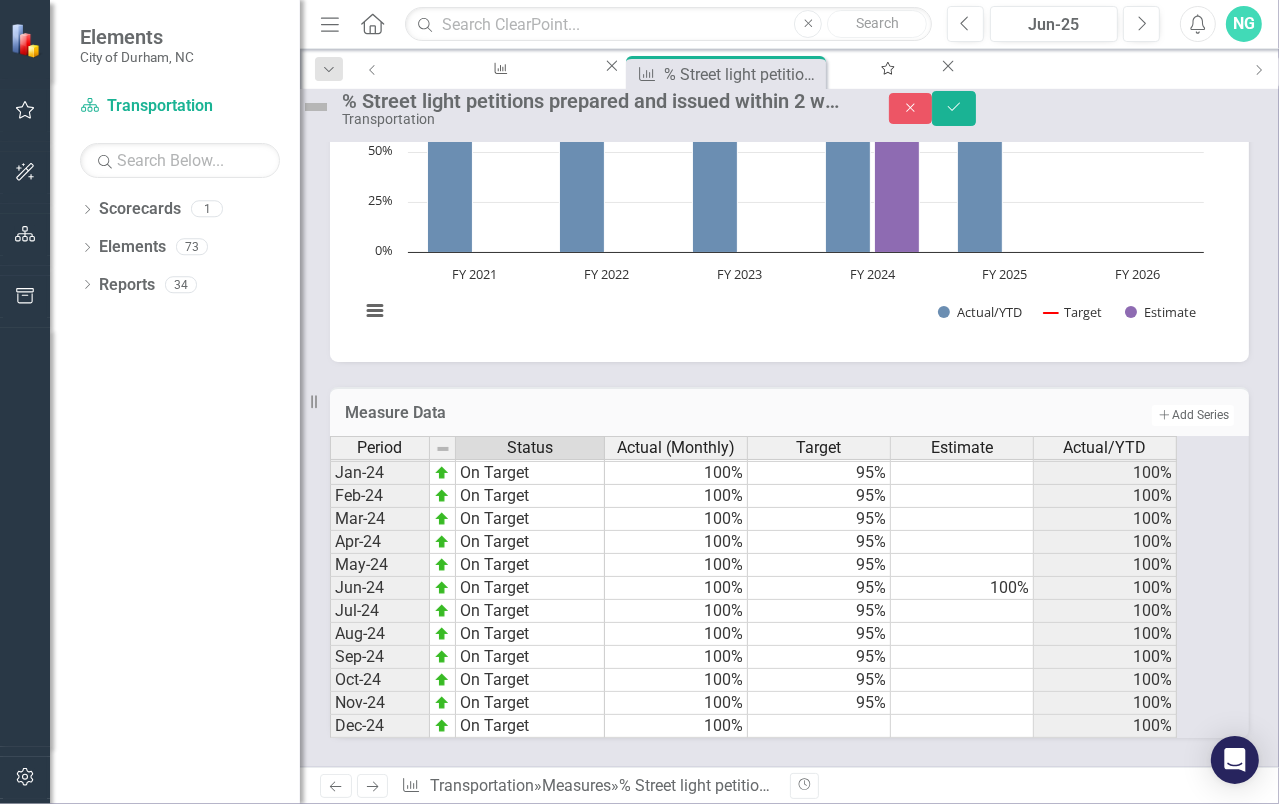 scroll, scrollTop: 1012, scrollLeft: 0, axis: vertical 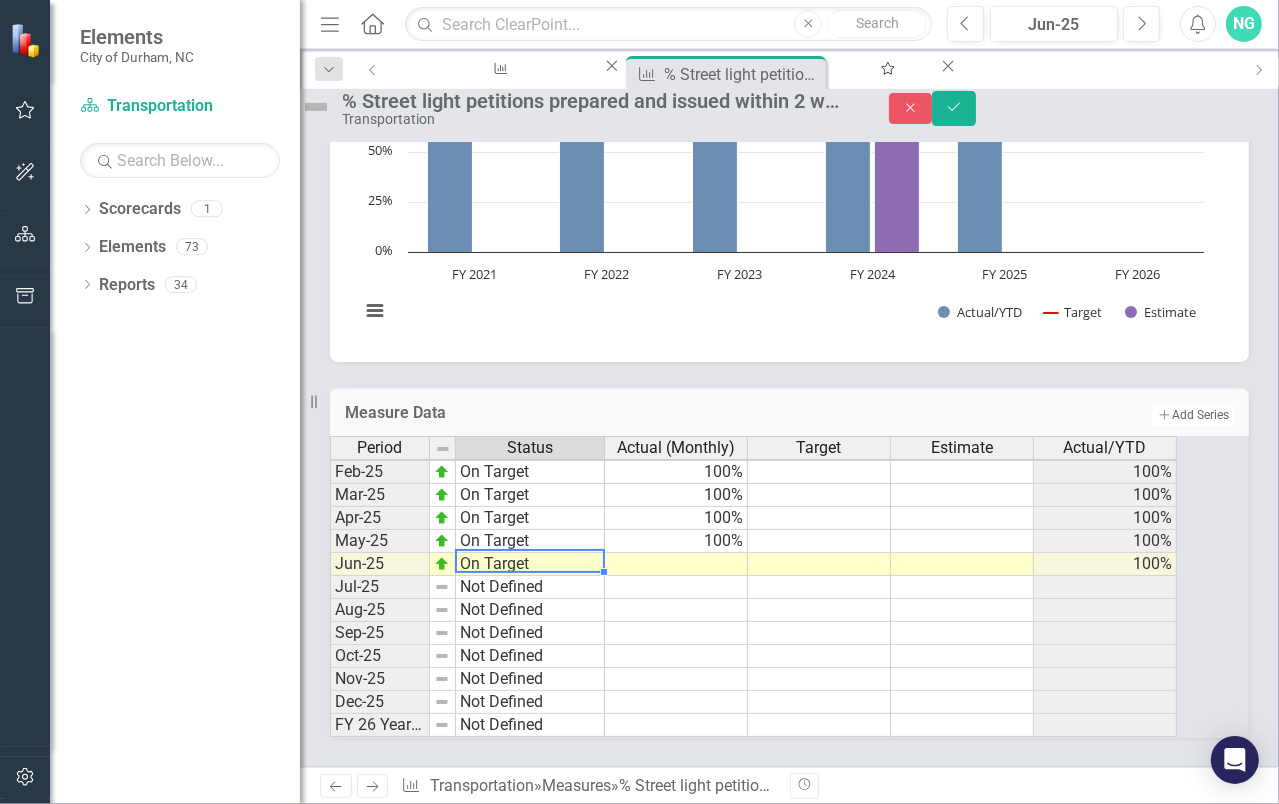 click at bounding box center (676, 564) 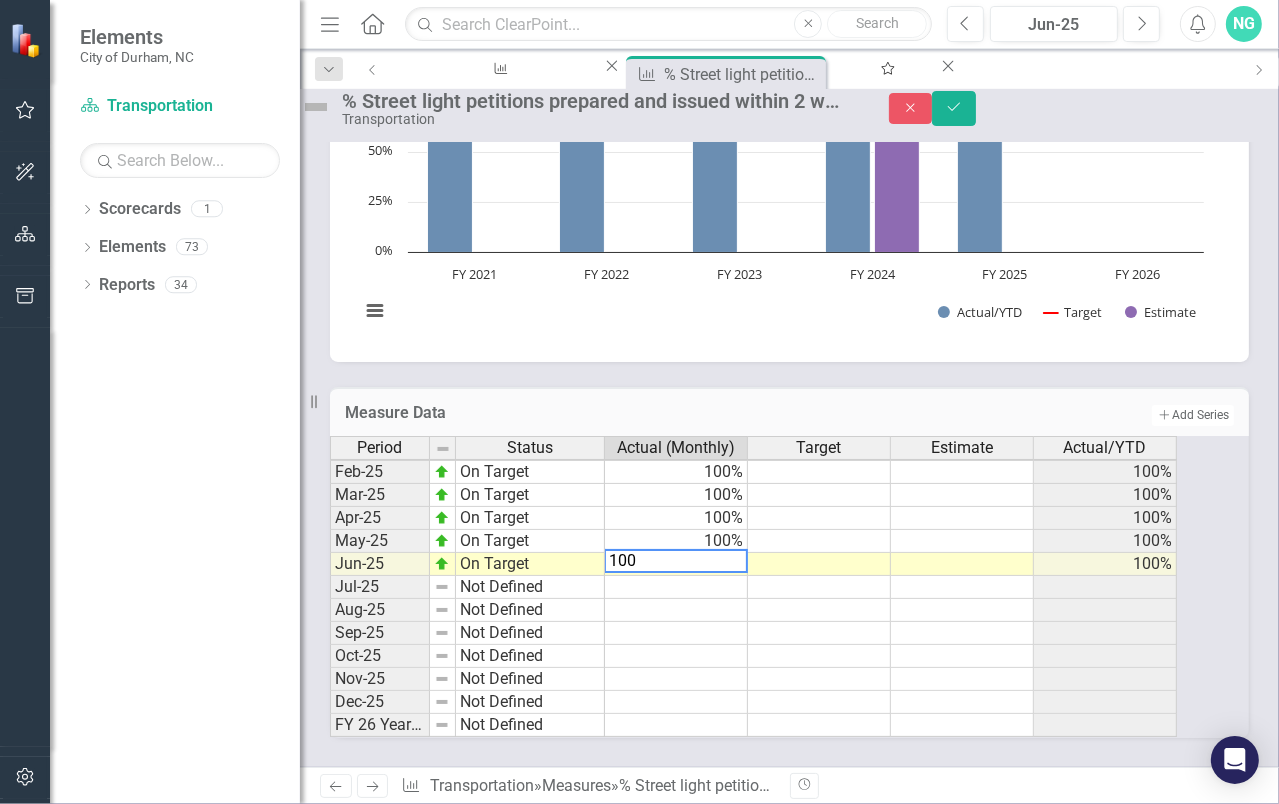 type on "100" 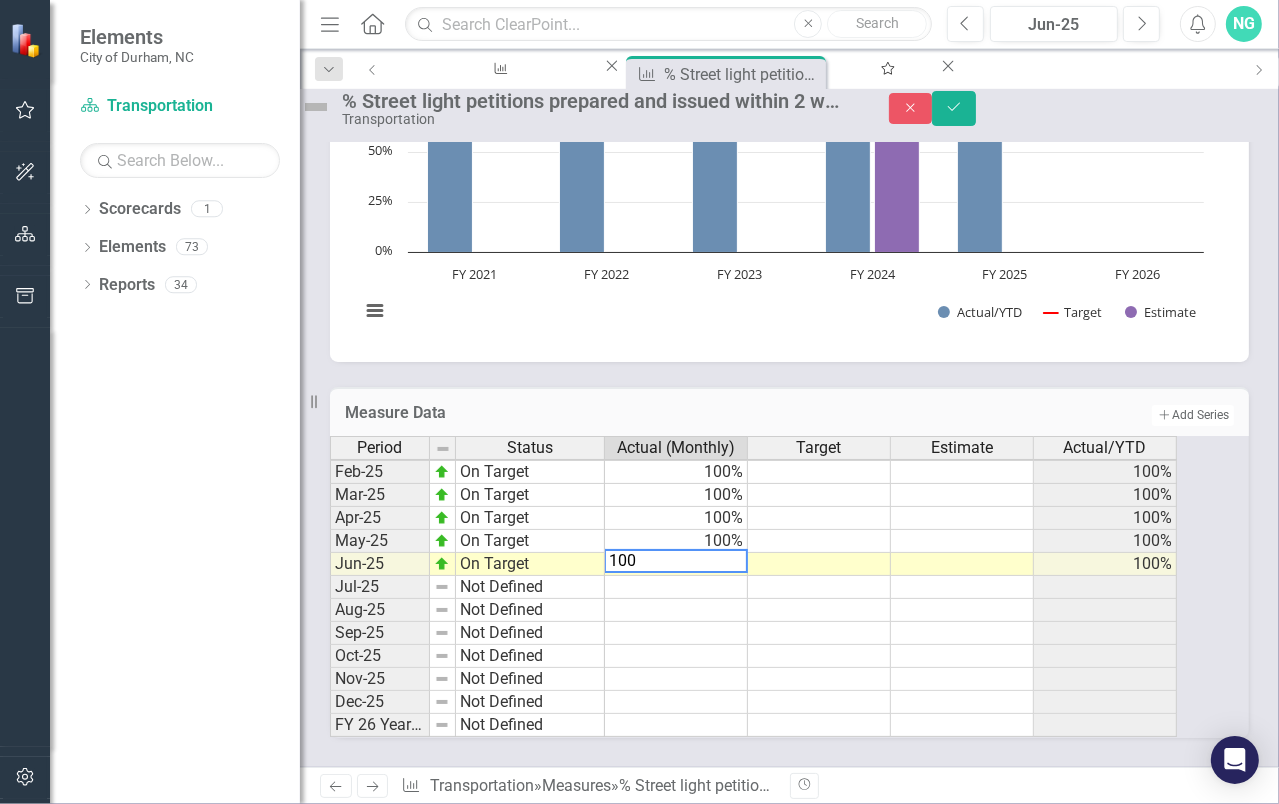 click at bounding box center (676, 587) 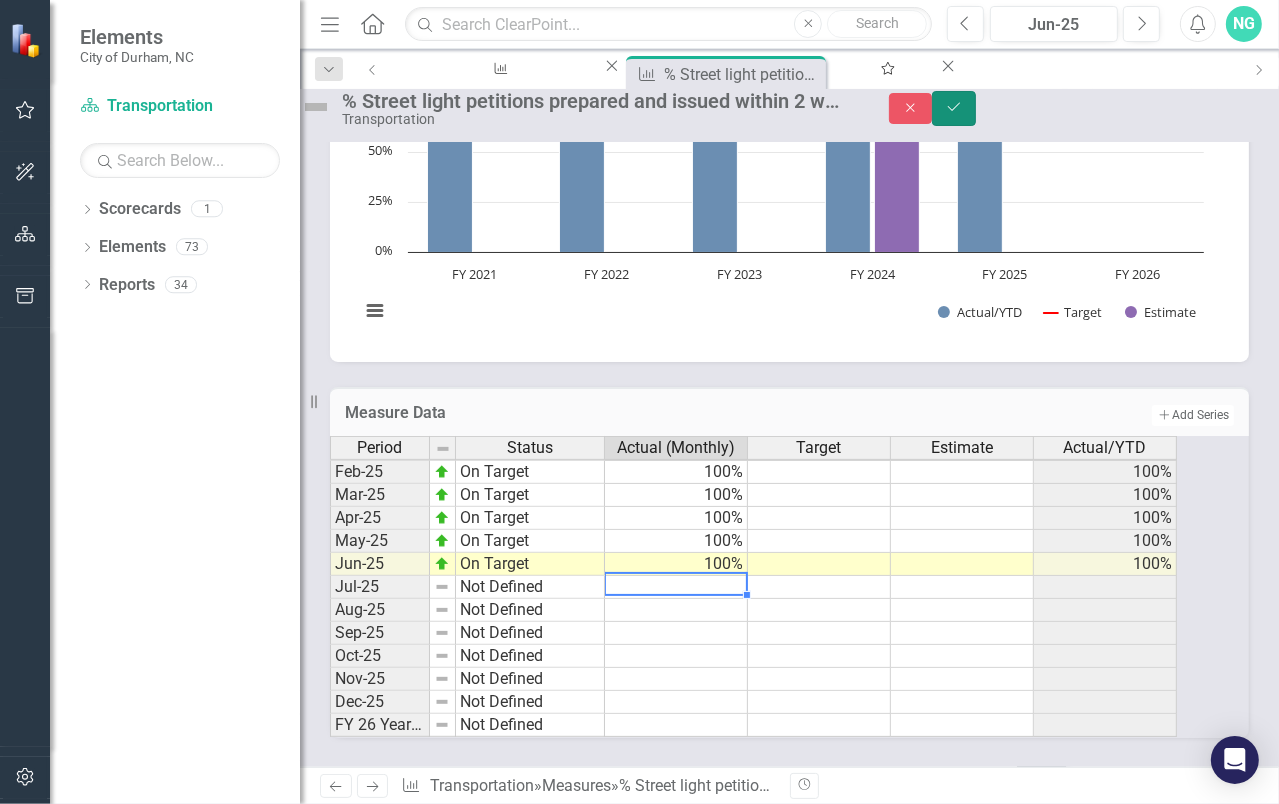 click on "Save" at bounding box center (954, 108) 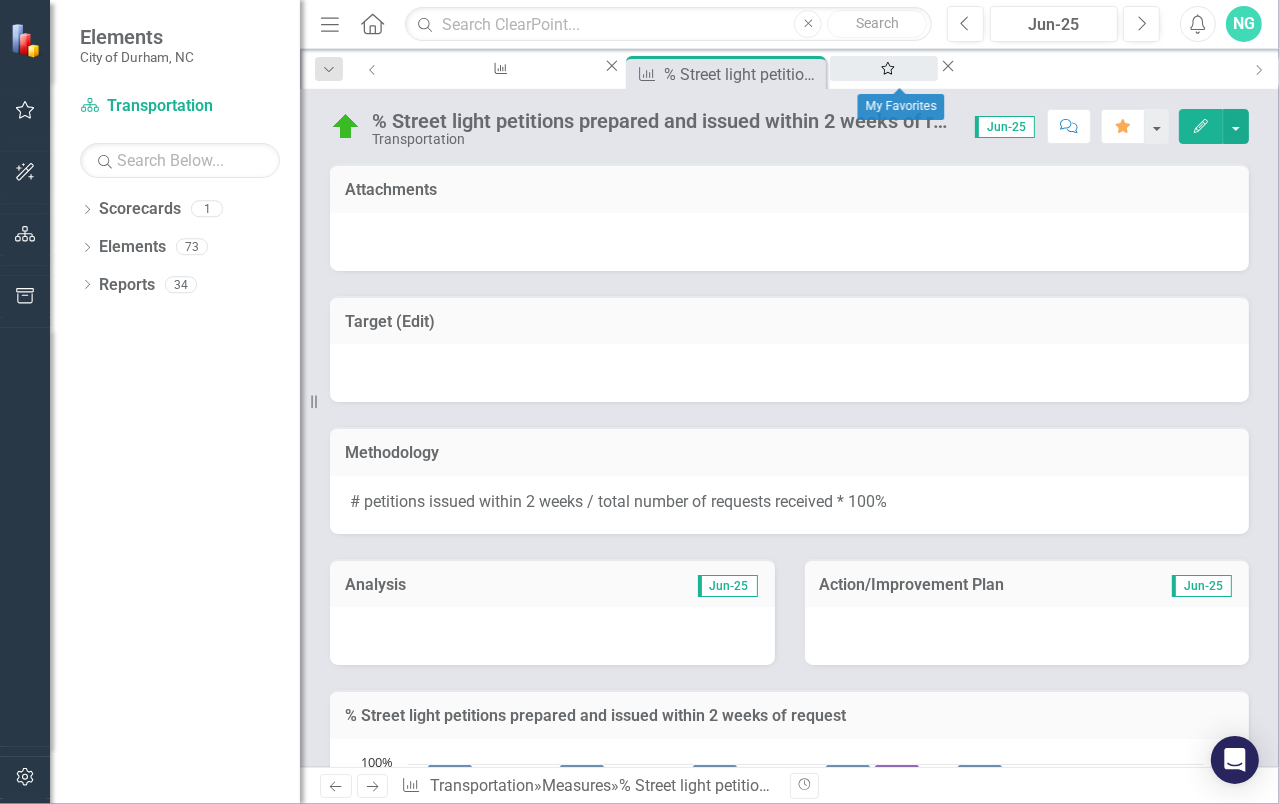 click on "My Favorites" at bounding box center [884, 87] 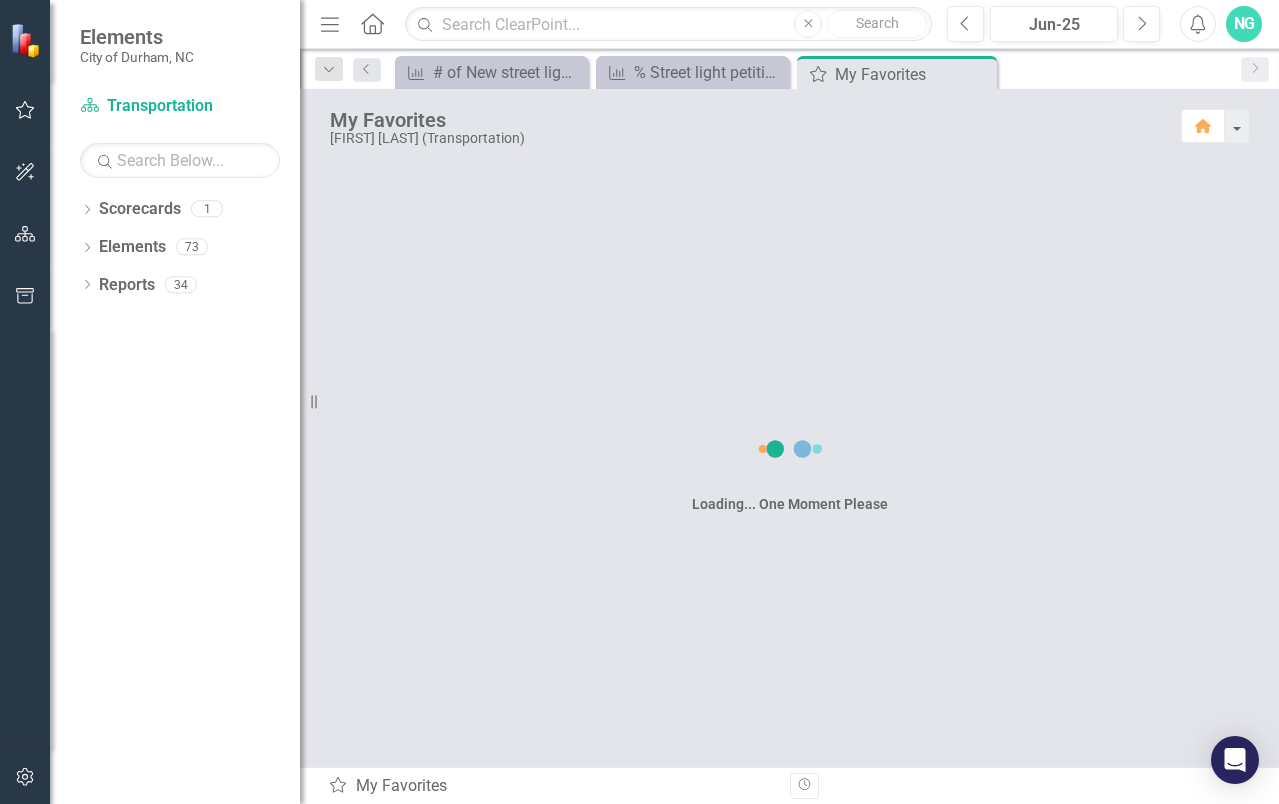 scroll, scrollTop: 0, scrollLeft: 0, axis: both 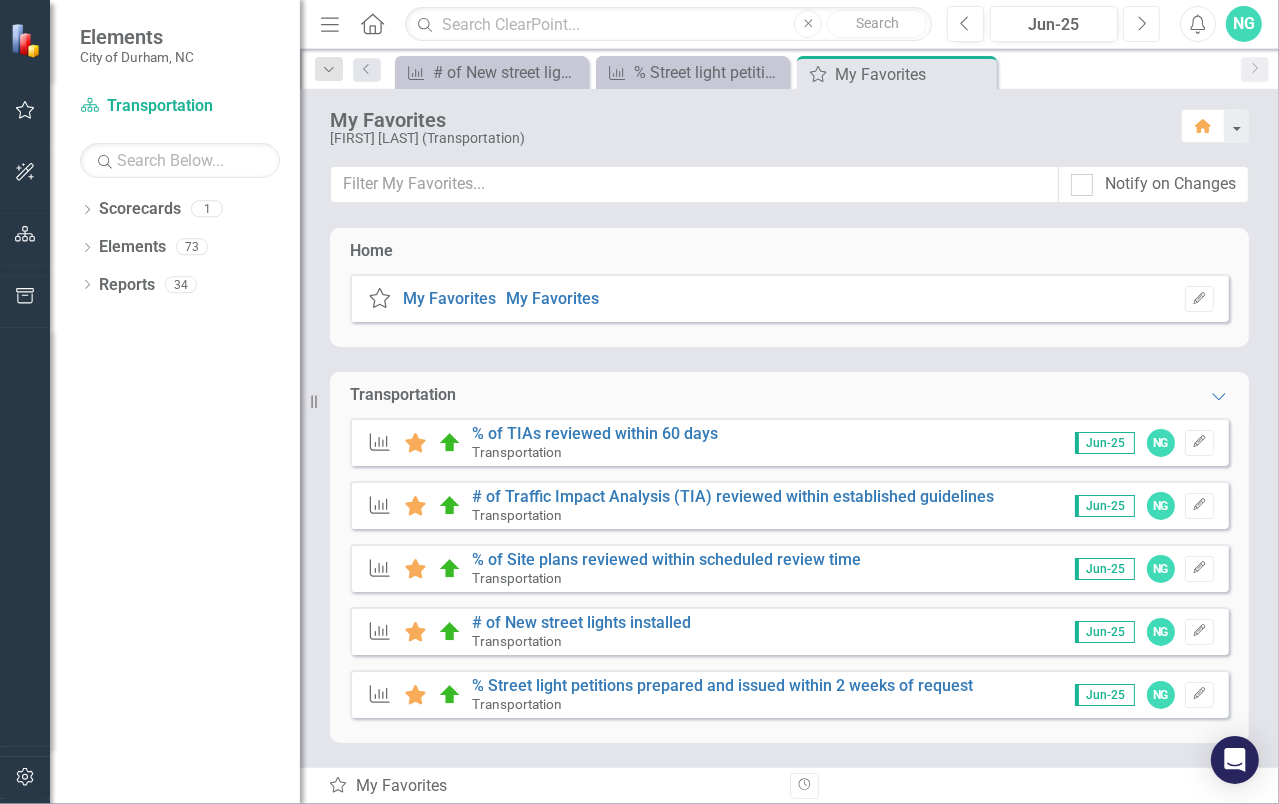 click on "Next" 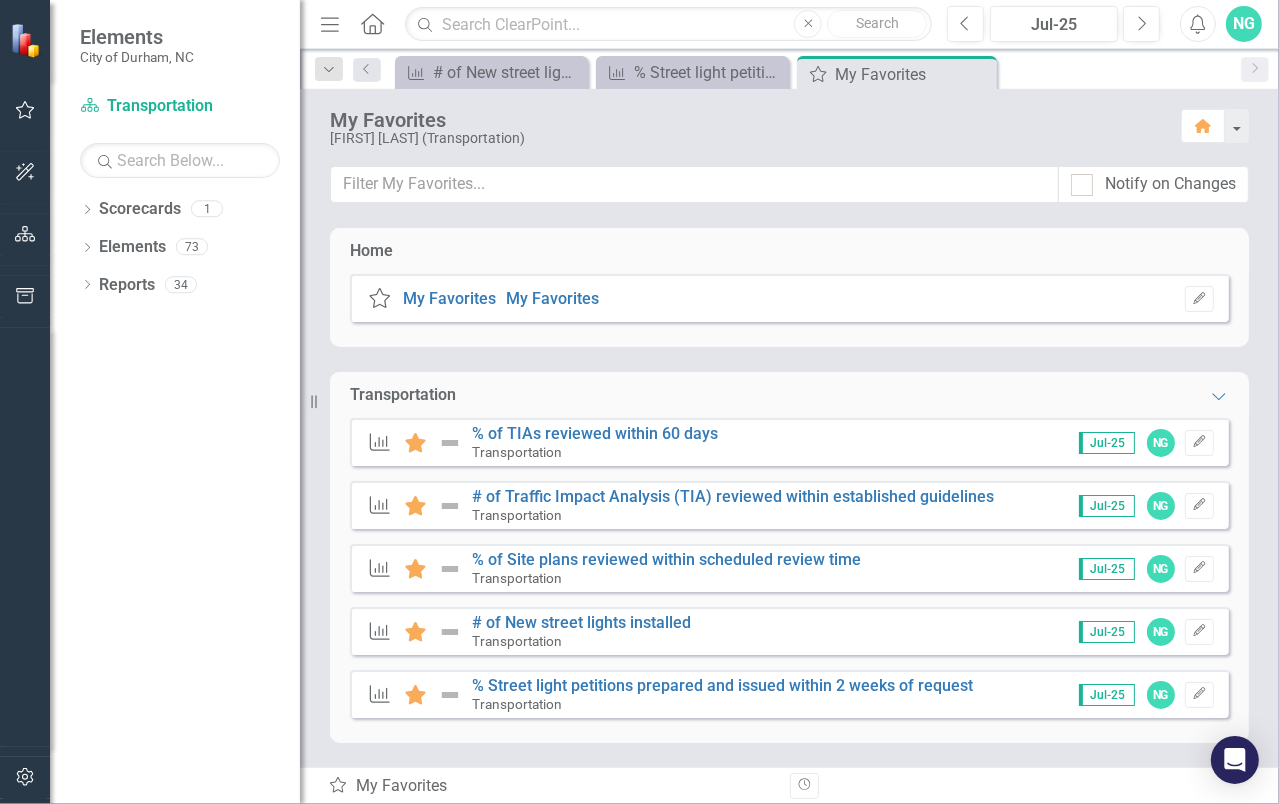 click on "NG" at bounding box center [1244, 24] 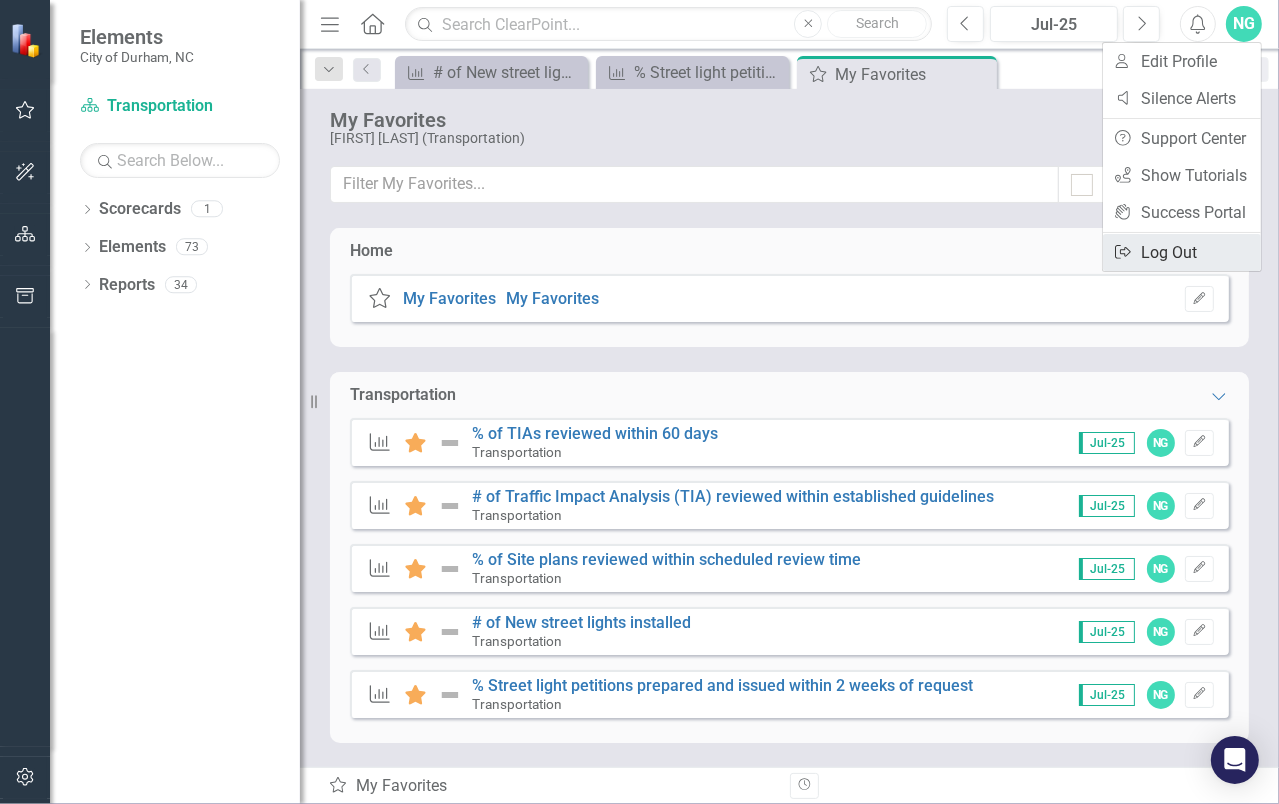click on "Logout Log Out" at bounding box center (1182, 252) 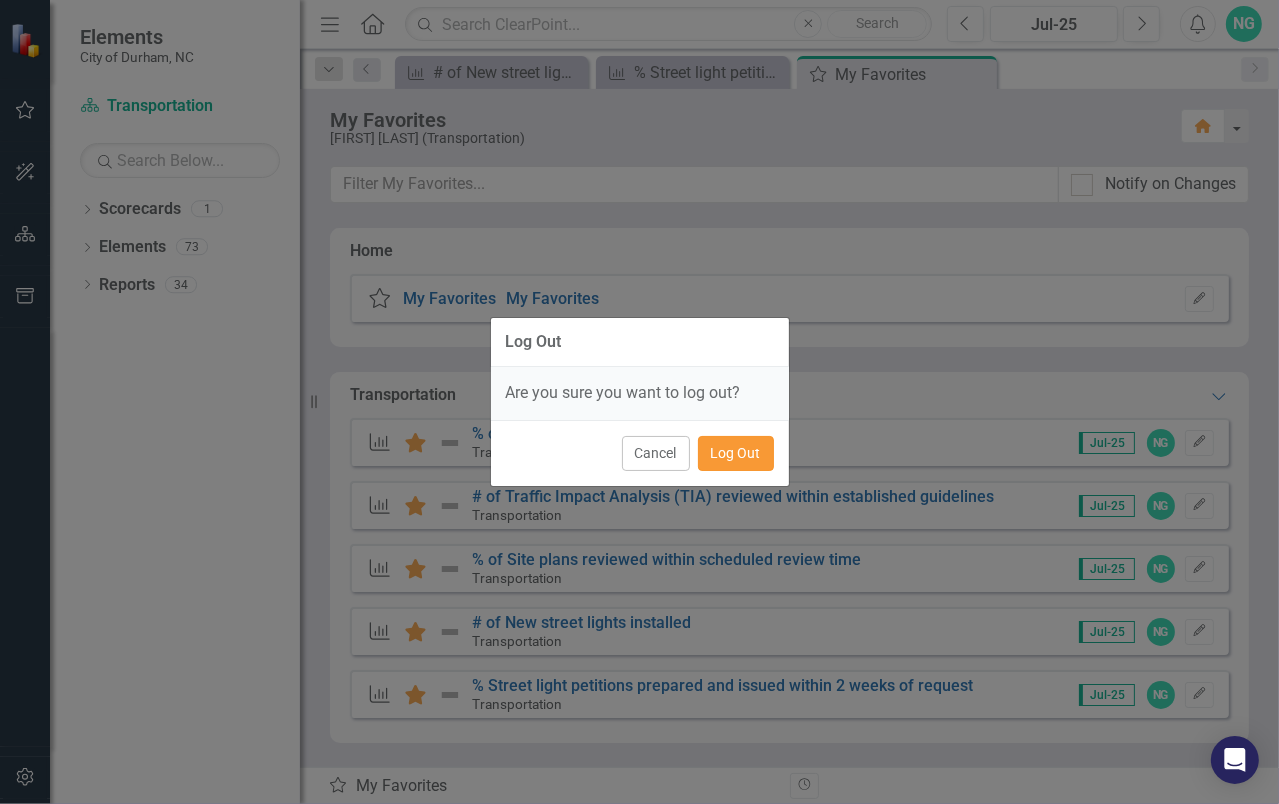 click on "Log Out" at bounding box center (736, 453) 